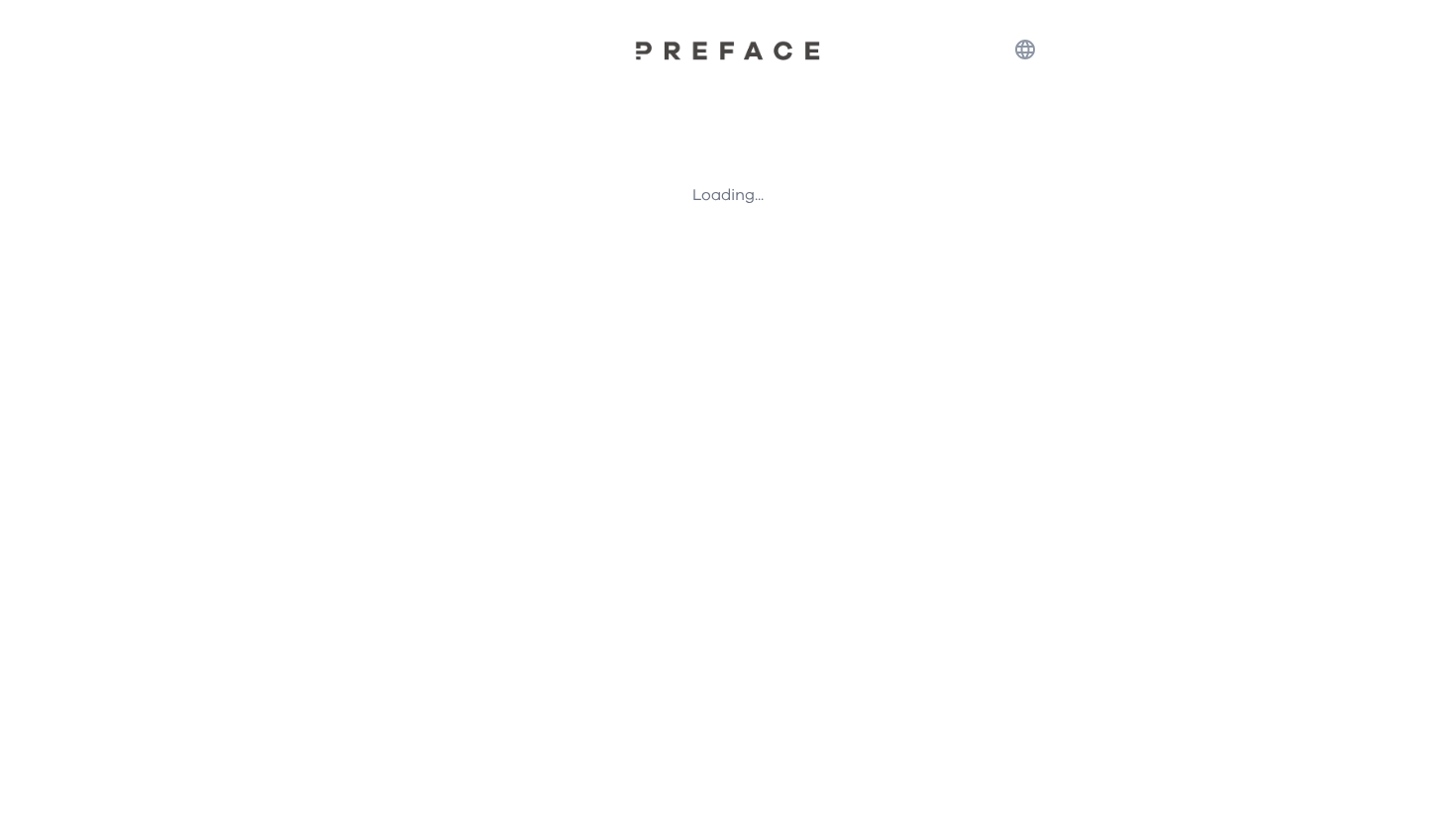 scroll, scrollTop: 0, scrollLeft: 0, axis: both 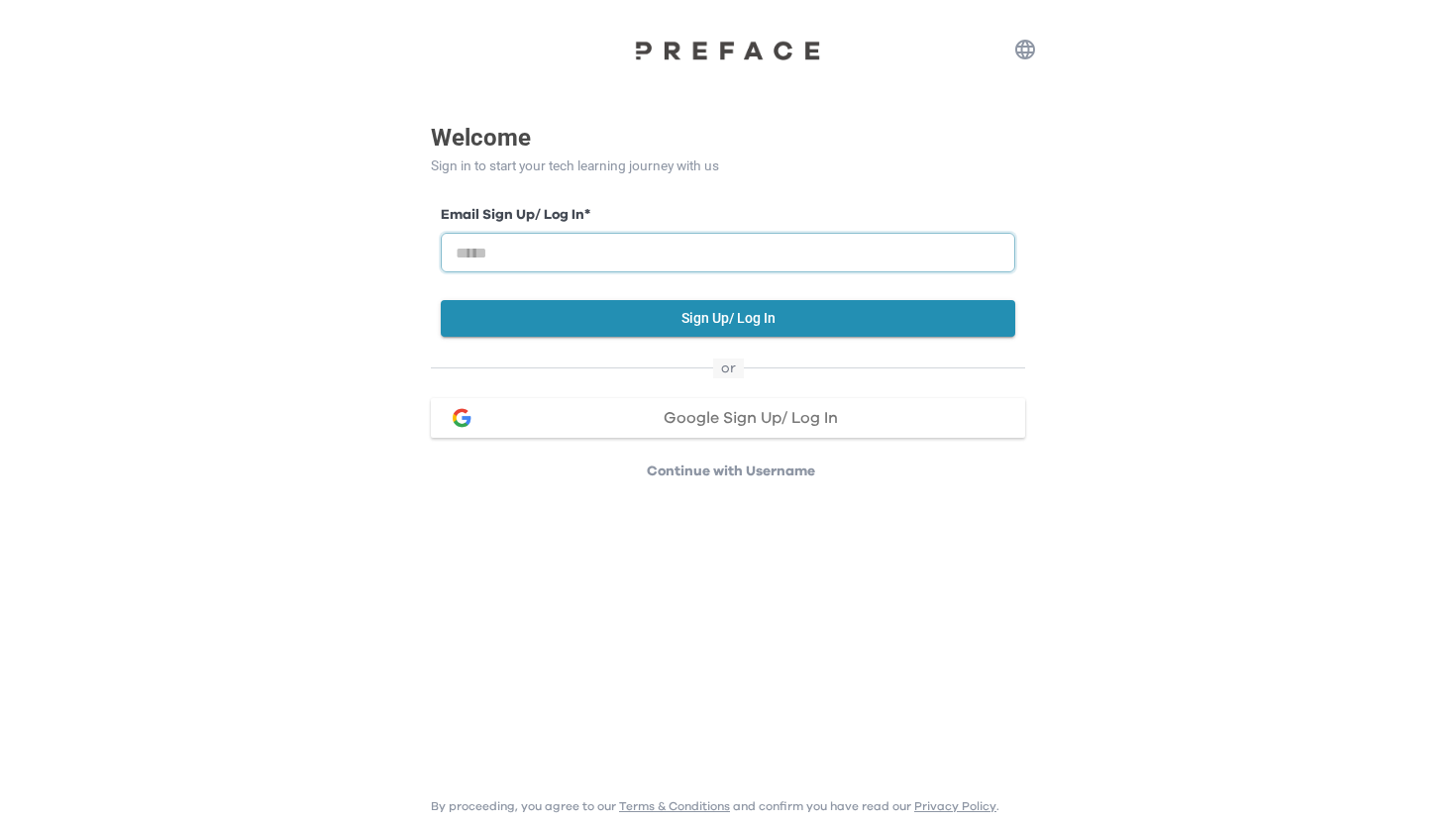 click at bounding box center [728, 253] 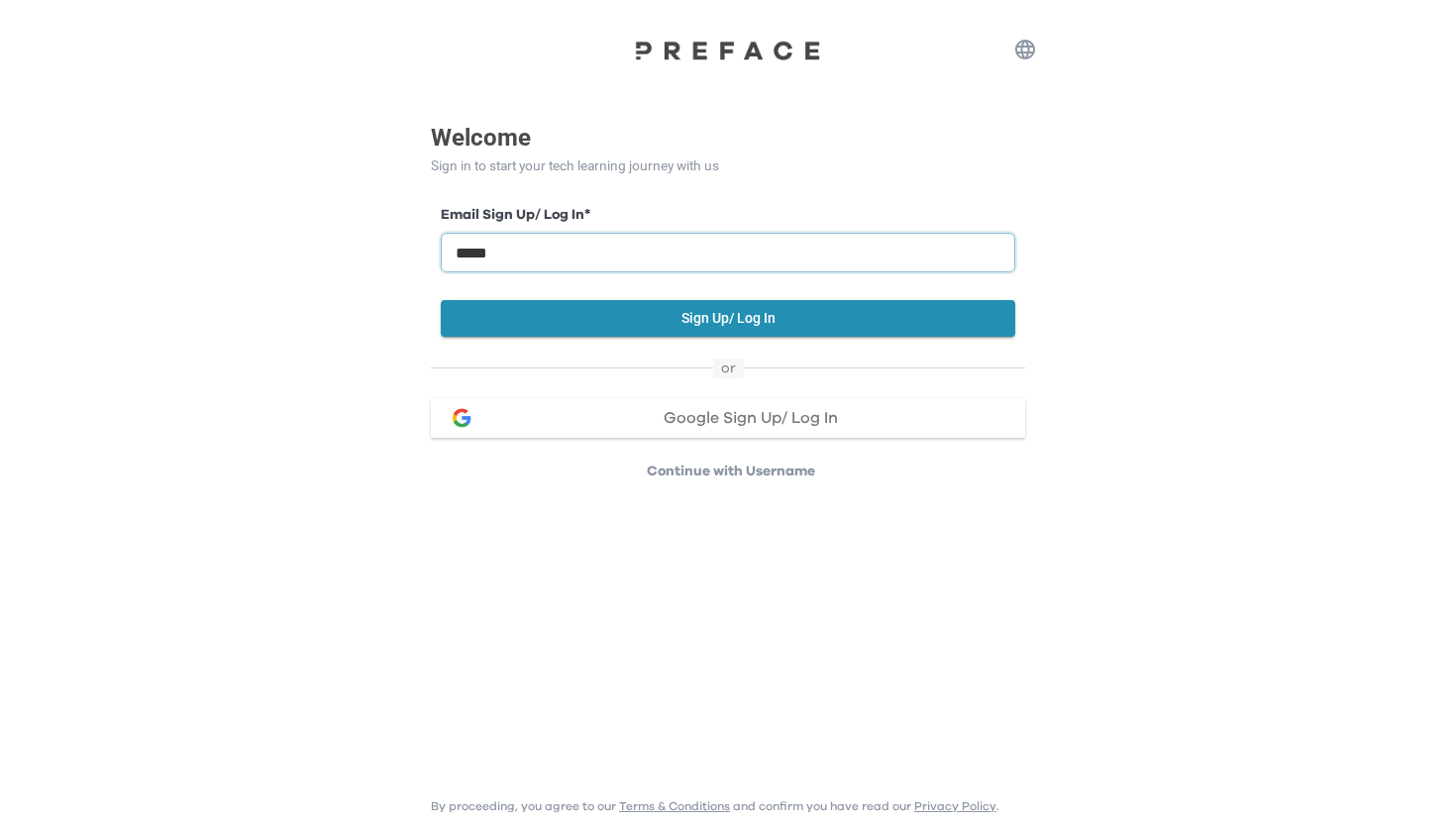 type on "**********" 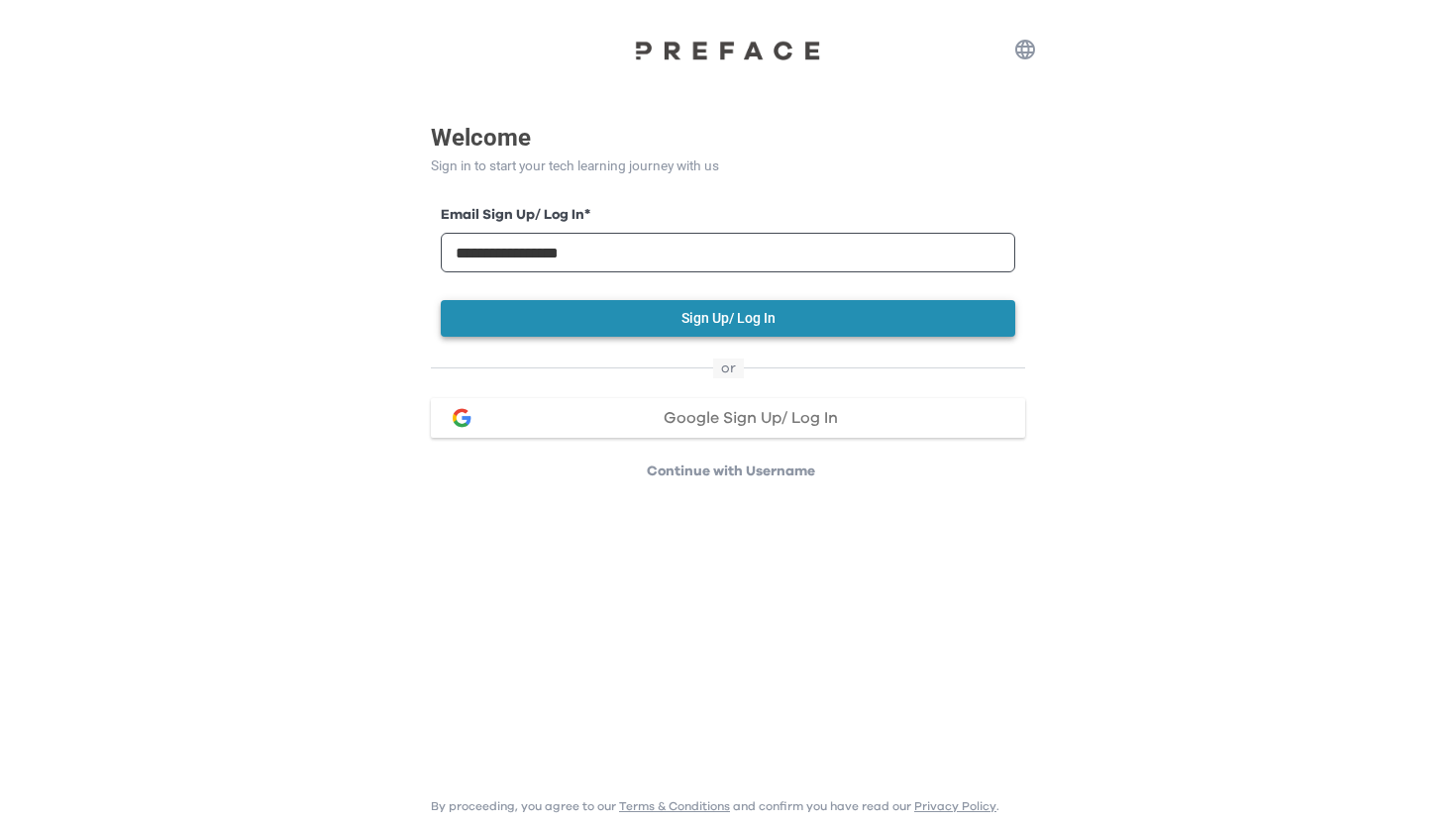 click on "Sign Up/ Log In" at bounding box center (728, 318) 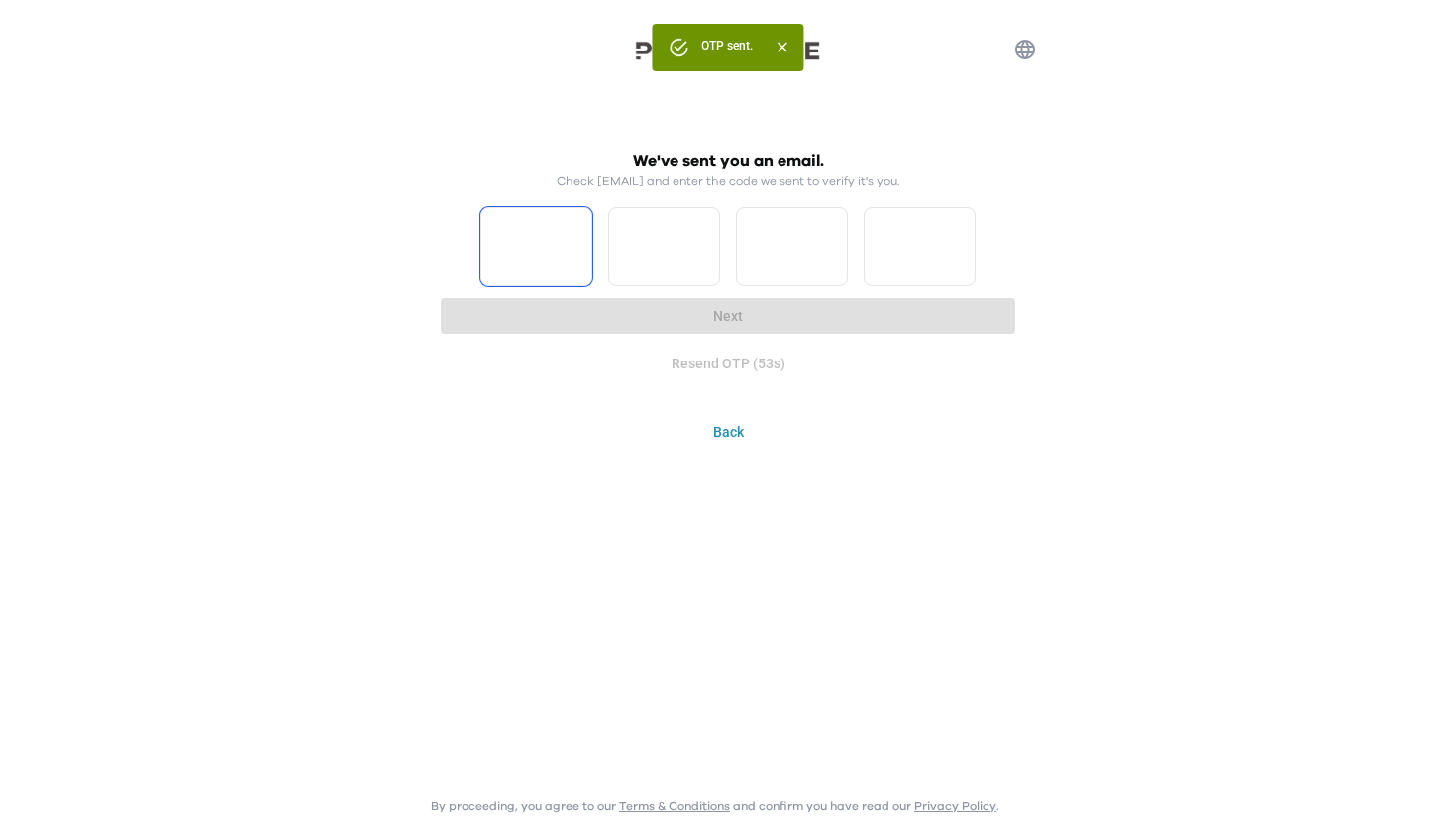 click at bounding box center [536, 247] 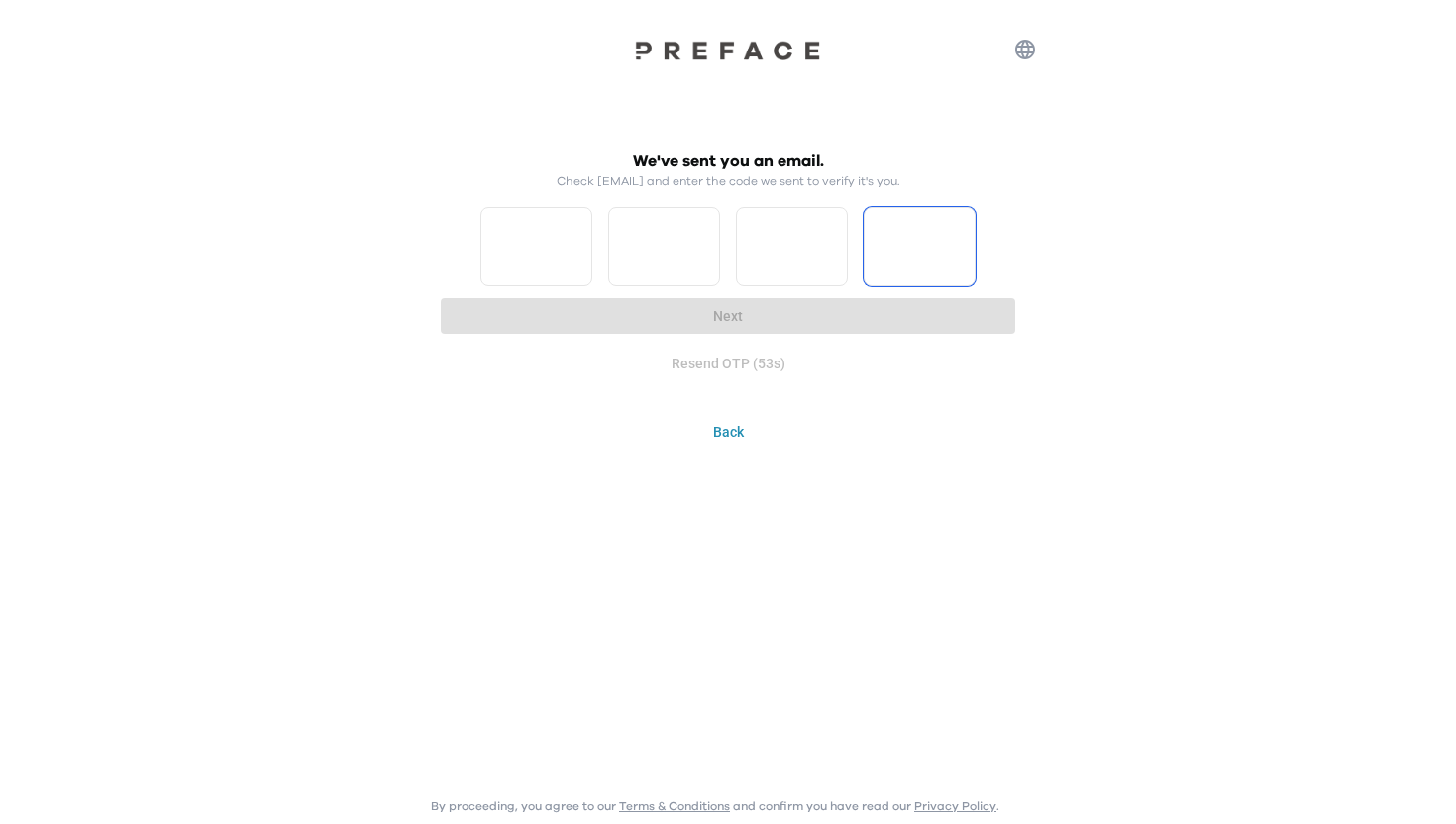 paste on "*" 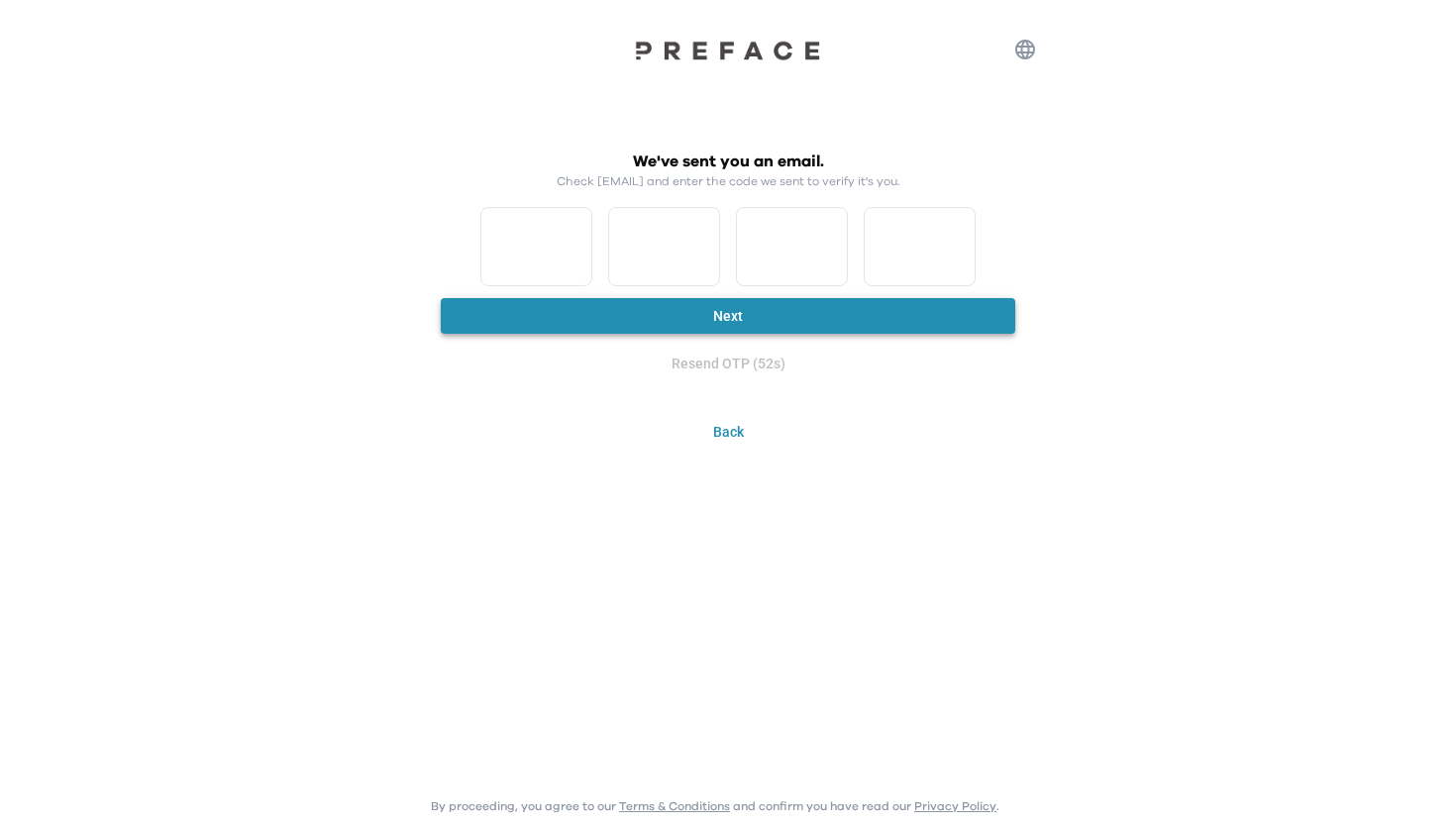 click on "Next" at bounding box center [728, 316] 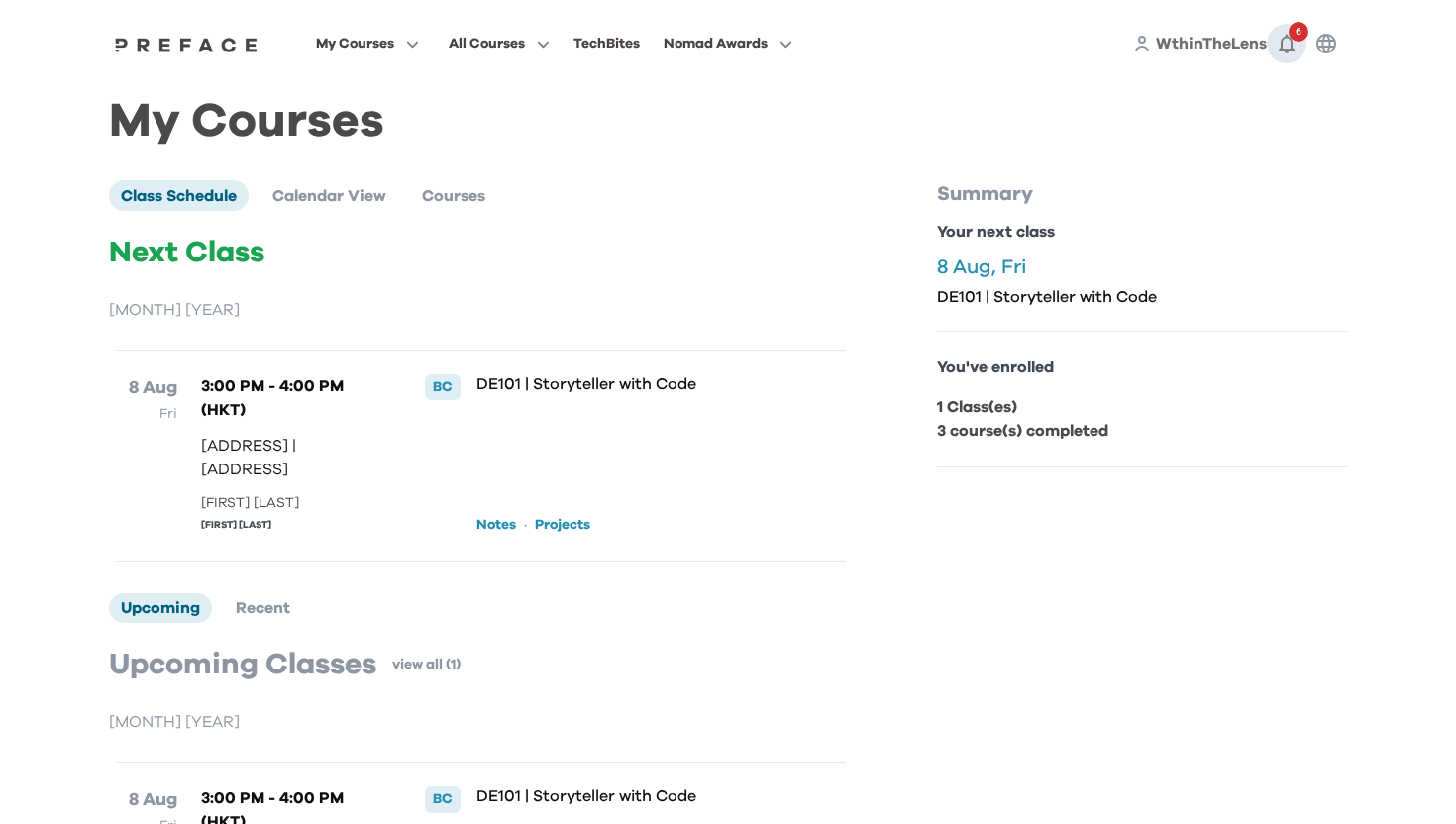 click 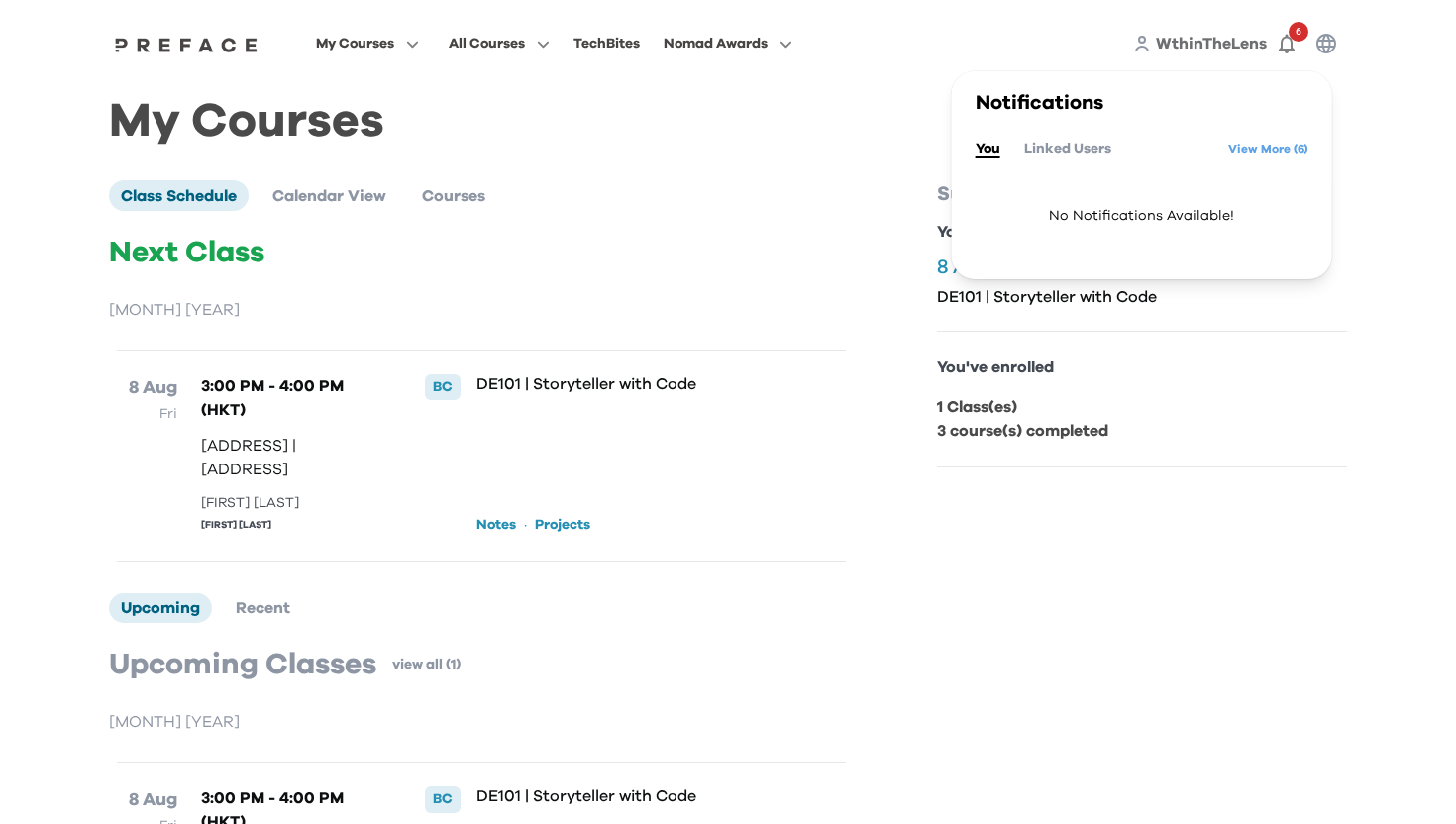 click on "Linked Users" at bounding box center (1068, 149) 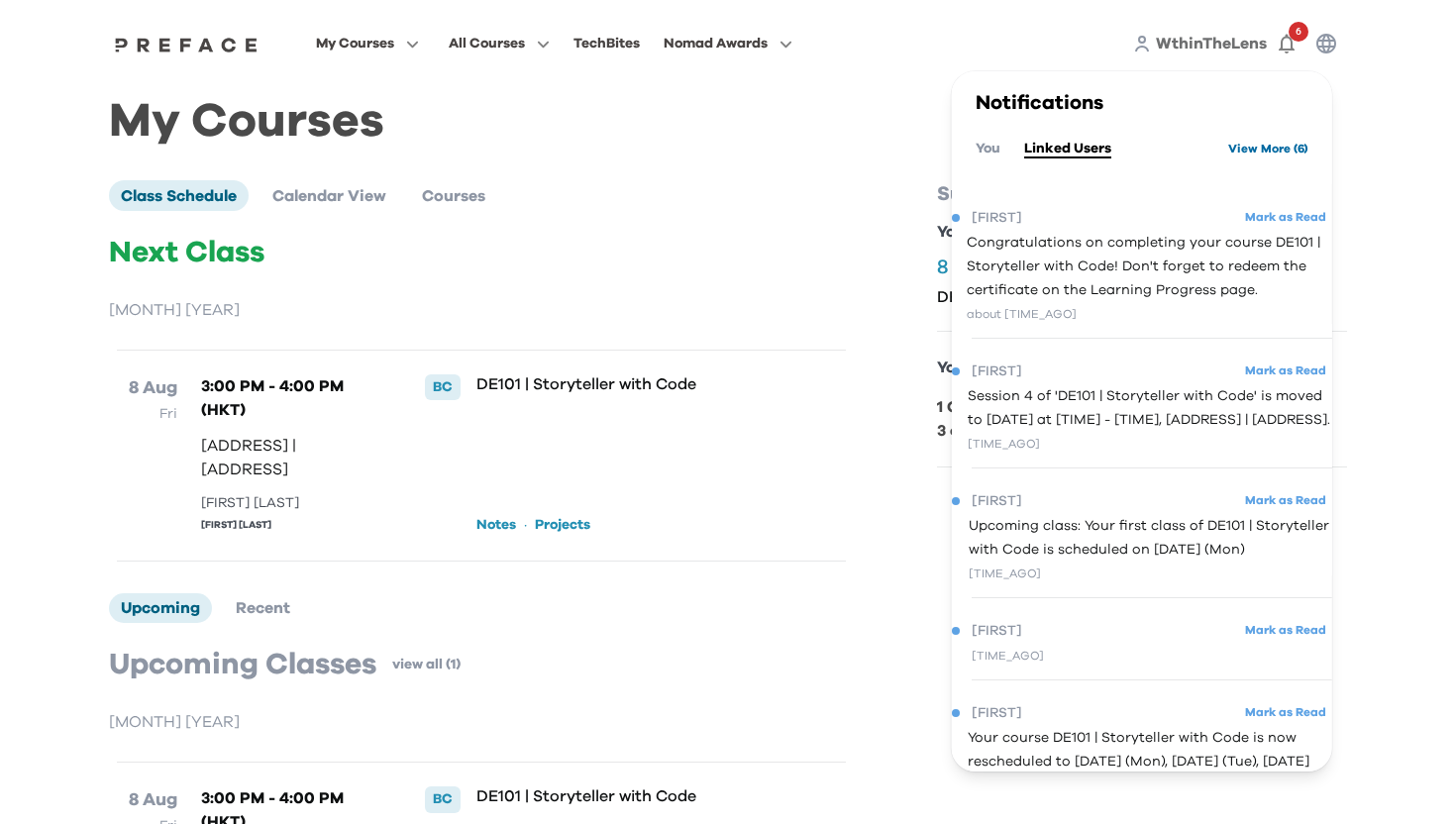 click on "View More ( 6 )" at bounding box center (1268, 149) 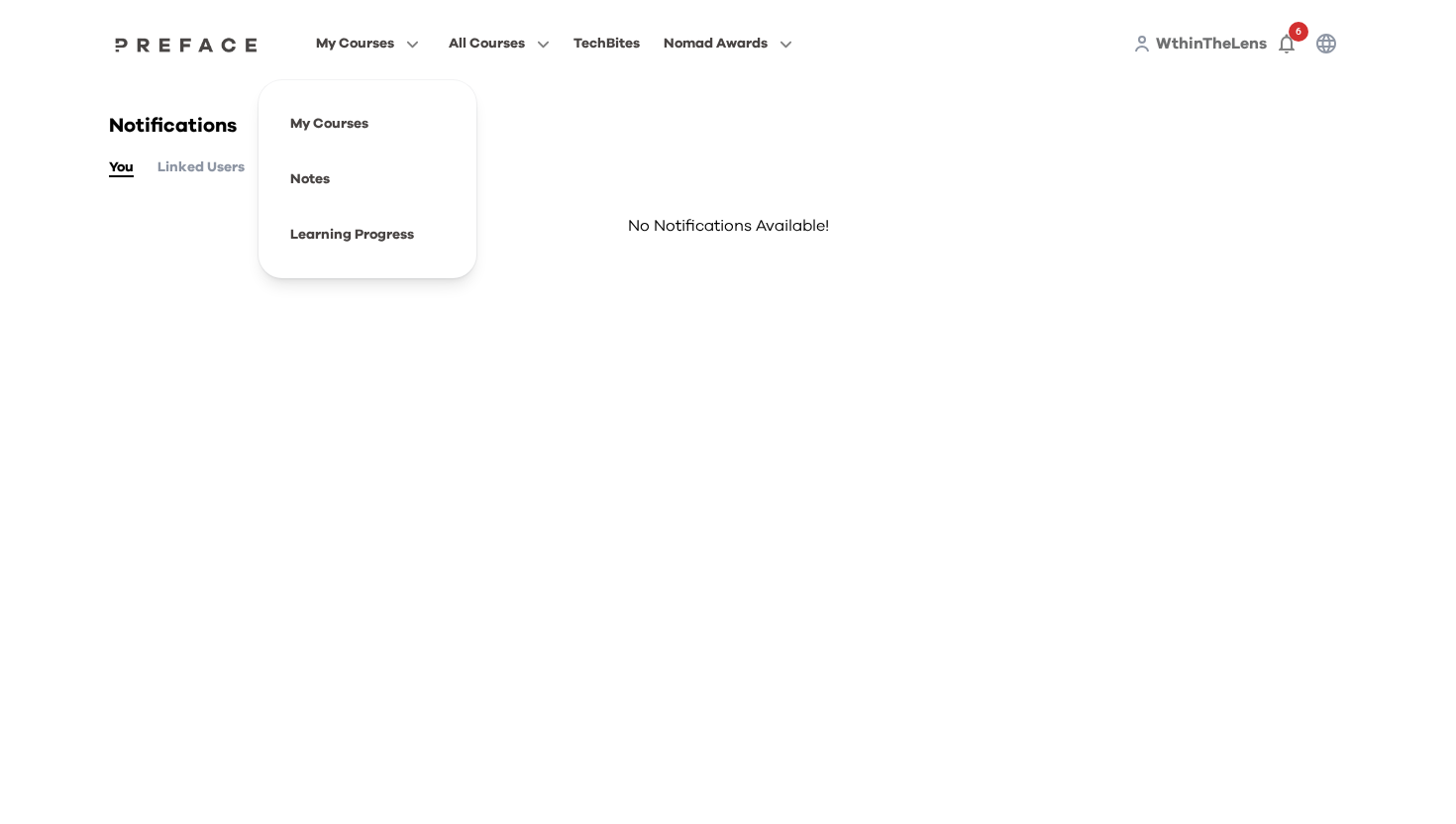 click on "My Courses" at bounding box center [355, 44] 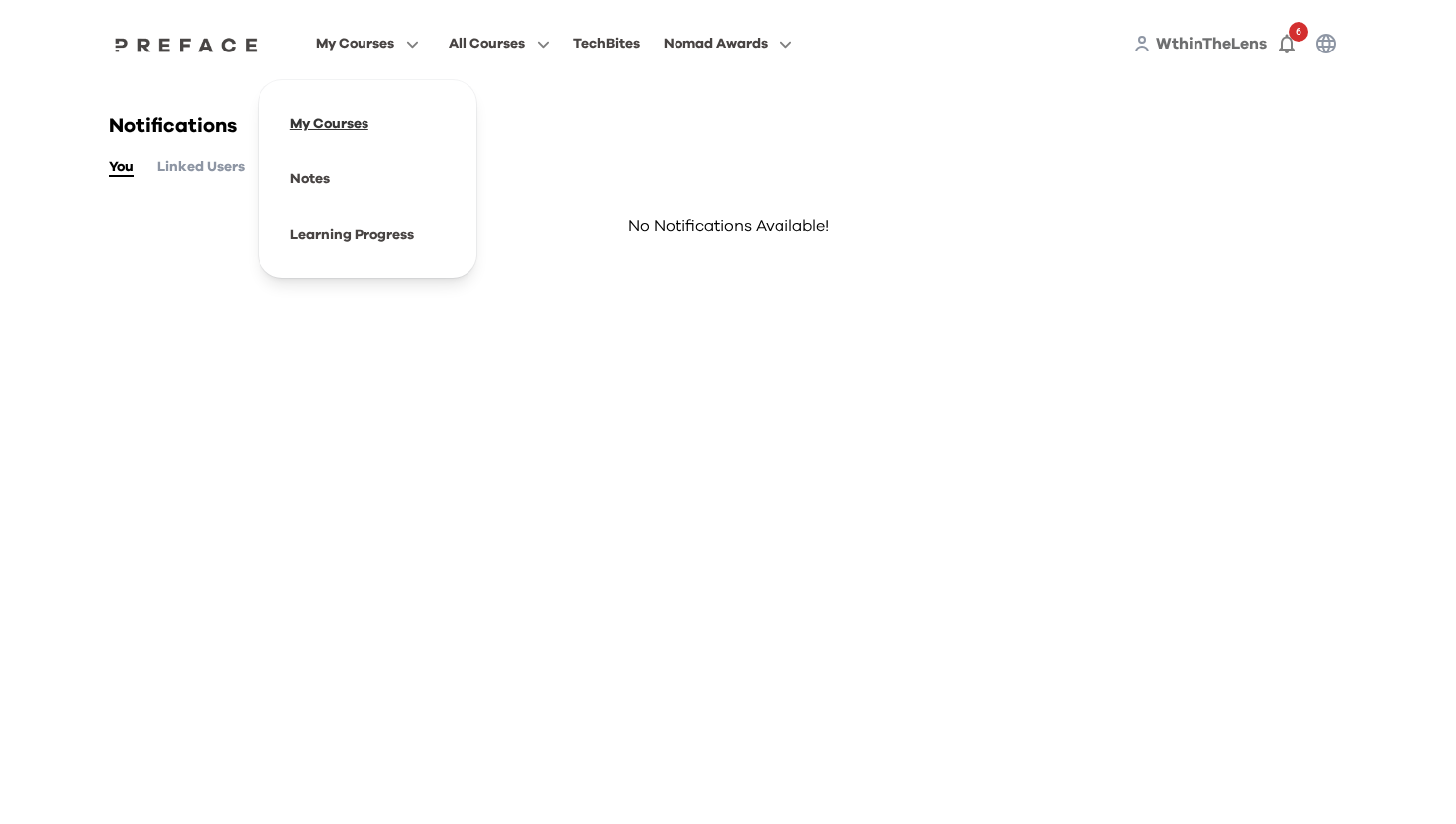 click at bounding box center [367, 124] 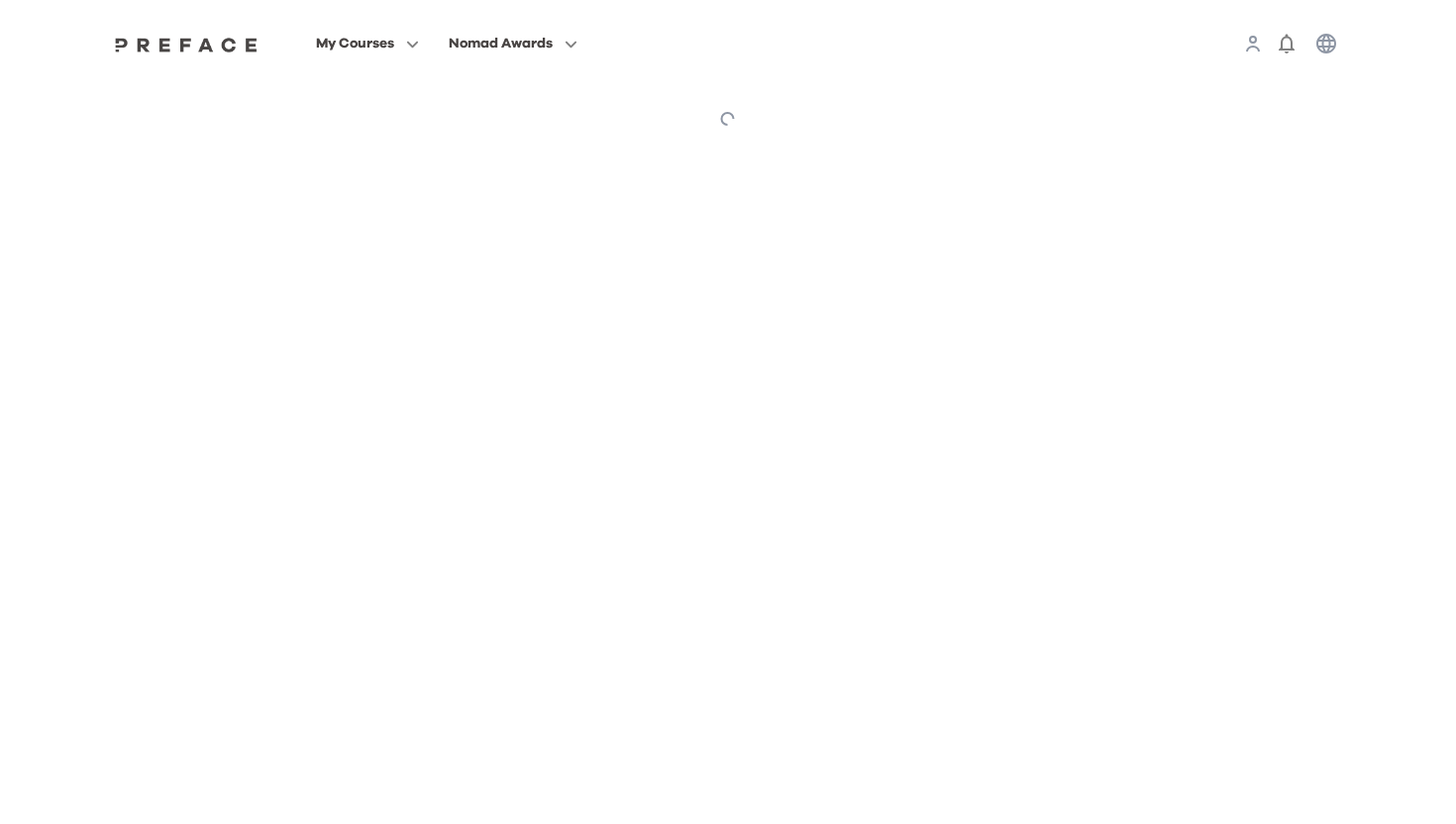 scroll, scrollTop: 0, scrollLeft: 0, axis: both 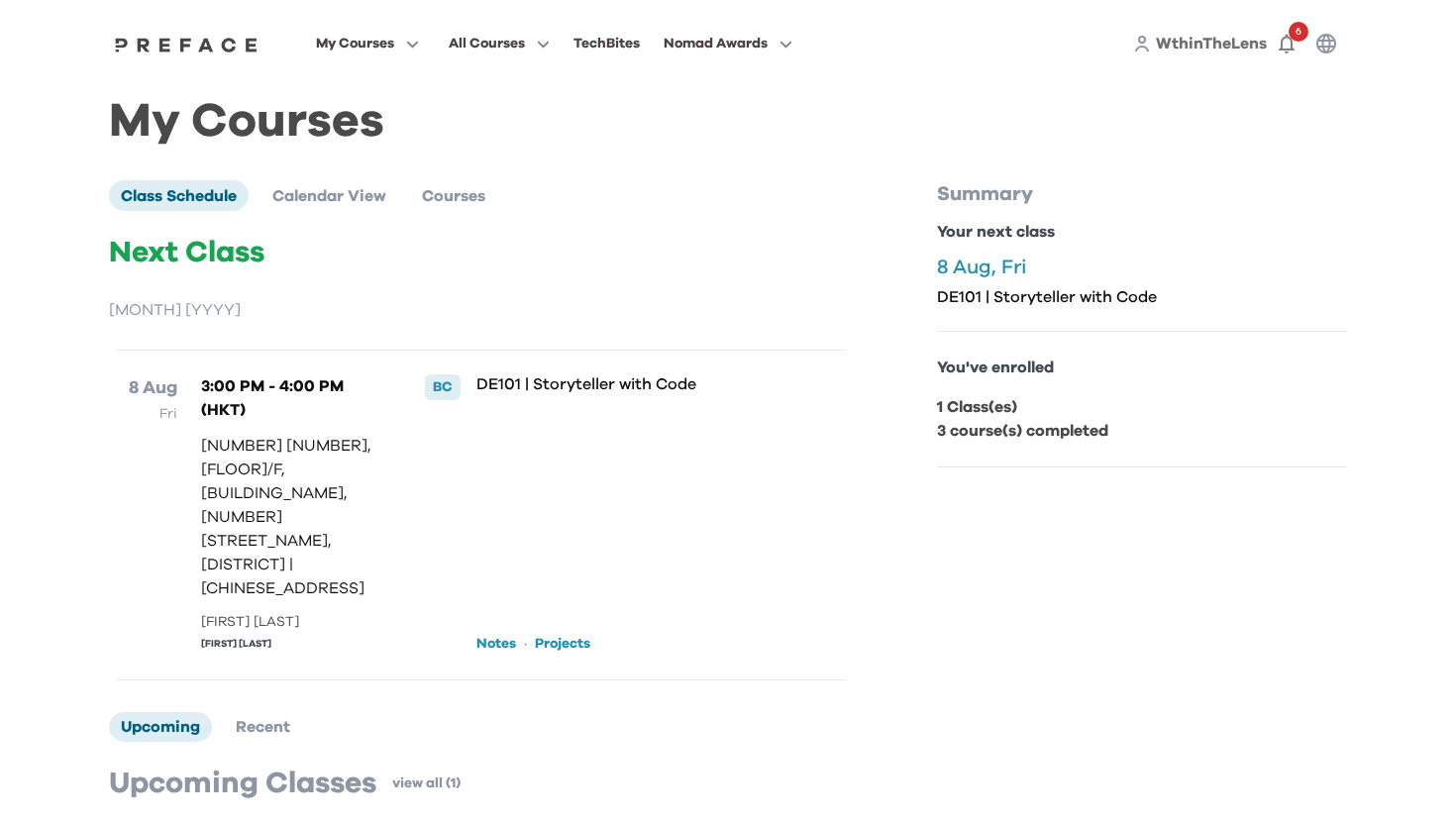 click on "3 course(s) completed" at bounding box center (1022, 431) 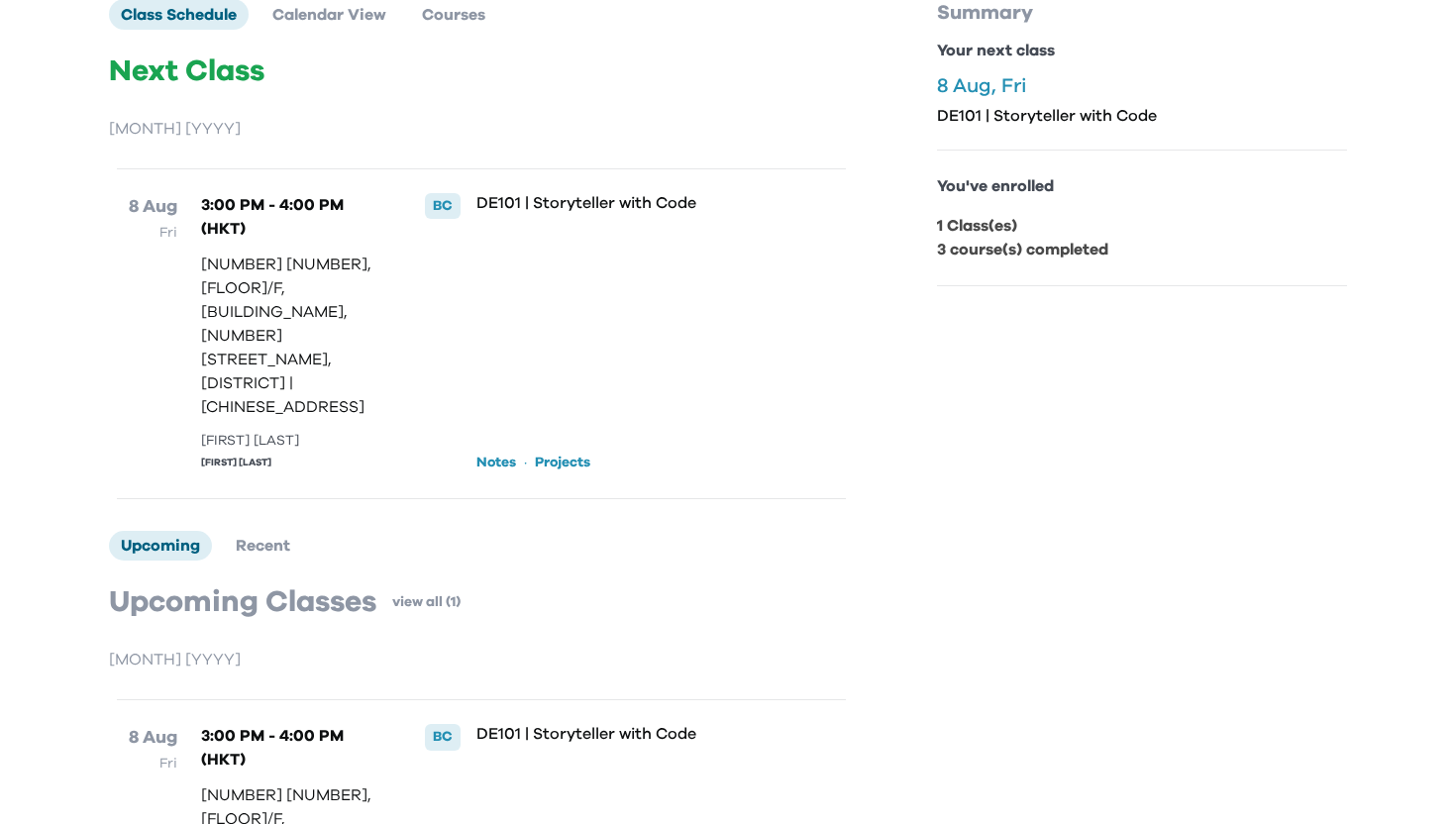 scroll, scrollTop: 334, scrollLeft: 0, axis: vertical 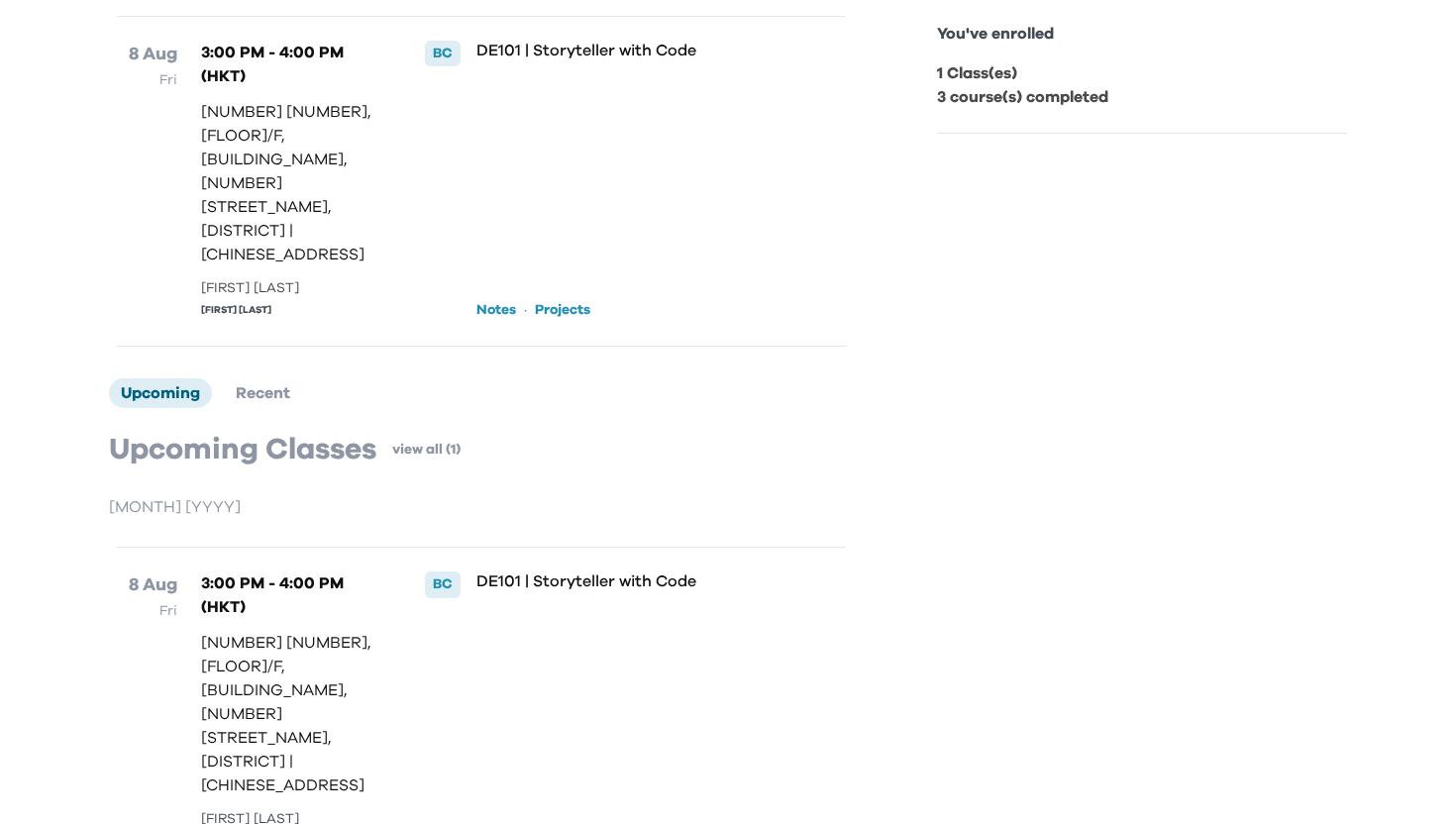 click on "Notes" at bounding box center [496, 841] 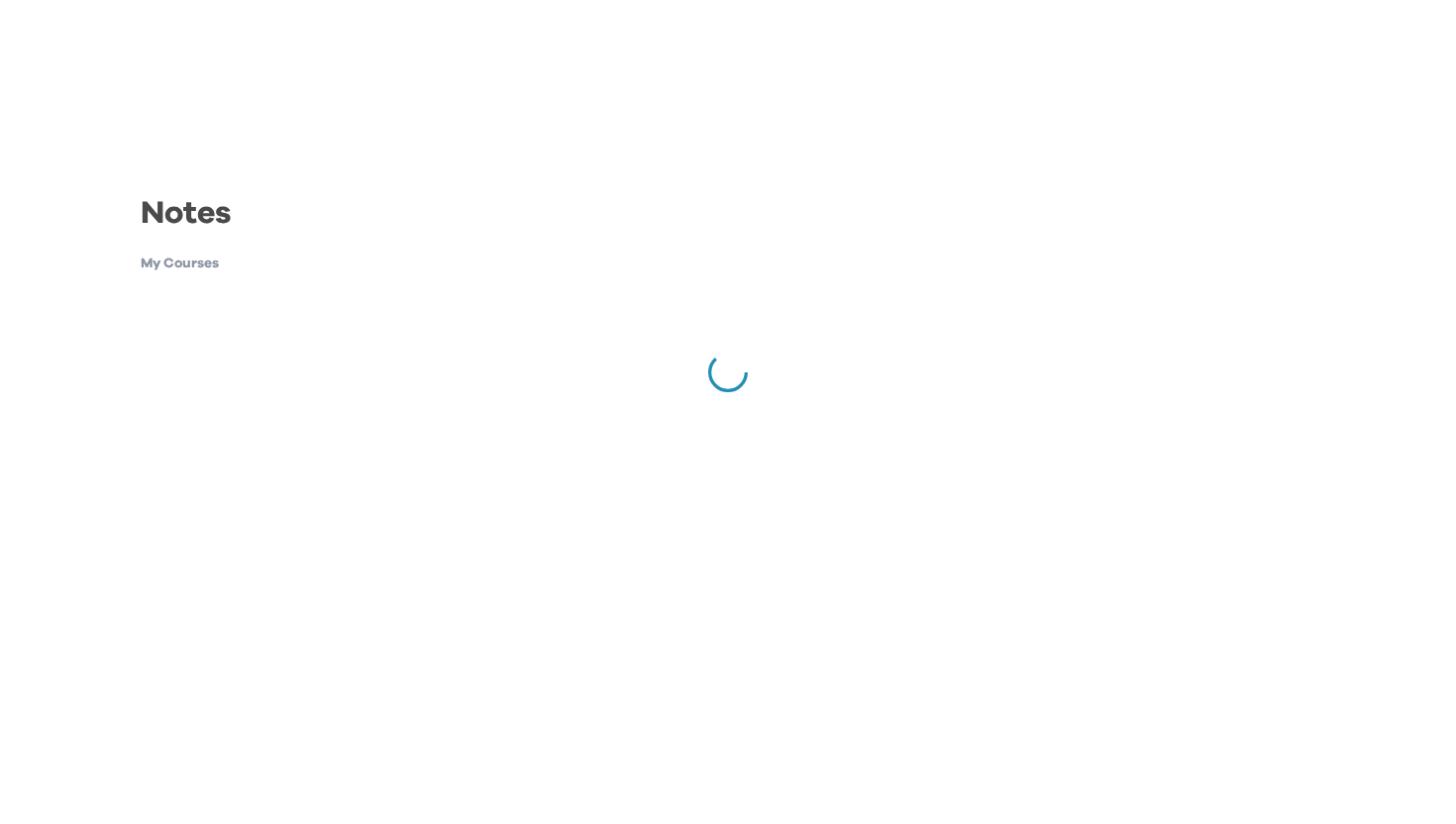 scroll, scrollTop: 0, scrollLeft: 0, axis: both 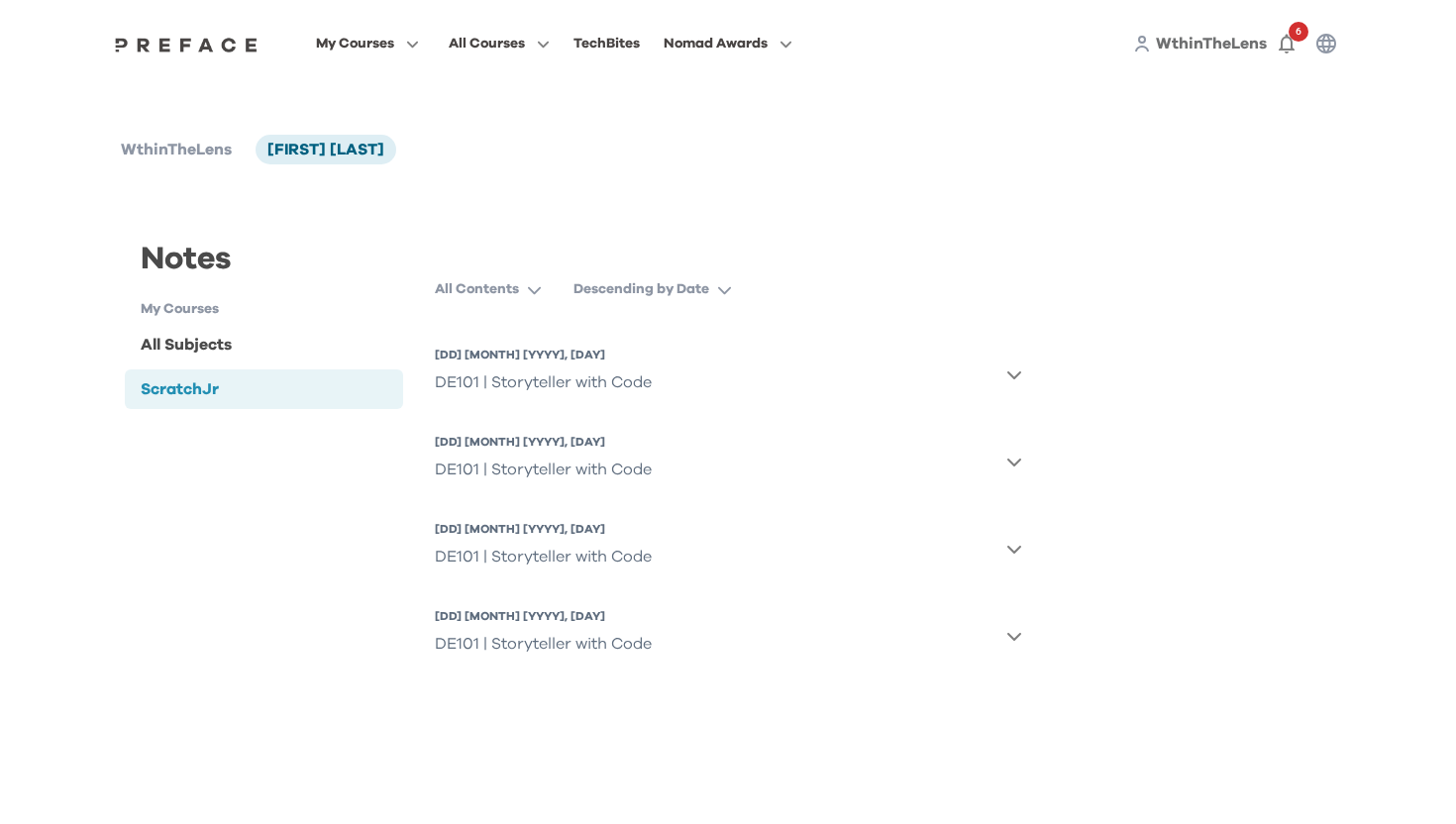 click on "ScratchJr" at bounding box center [179, 389] 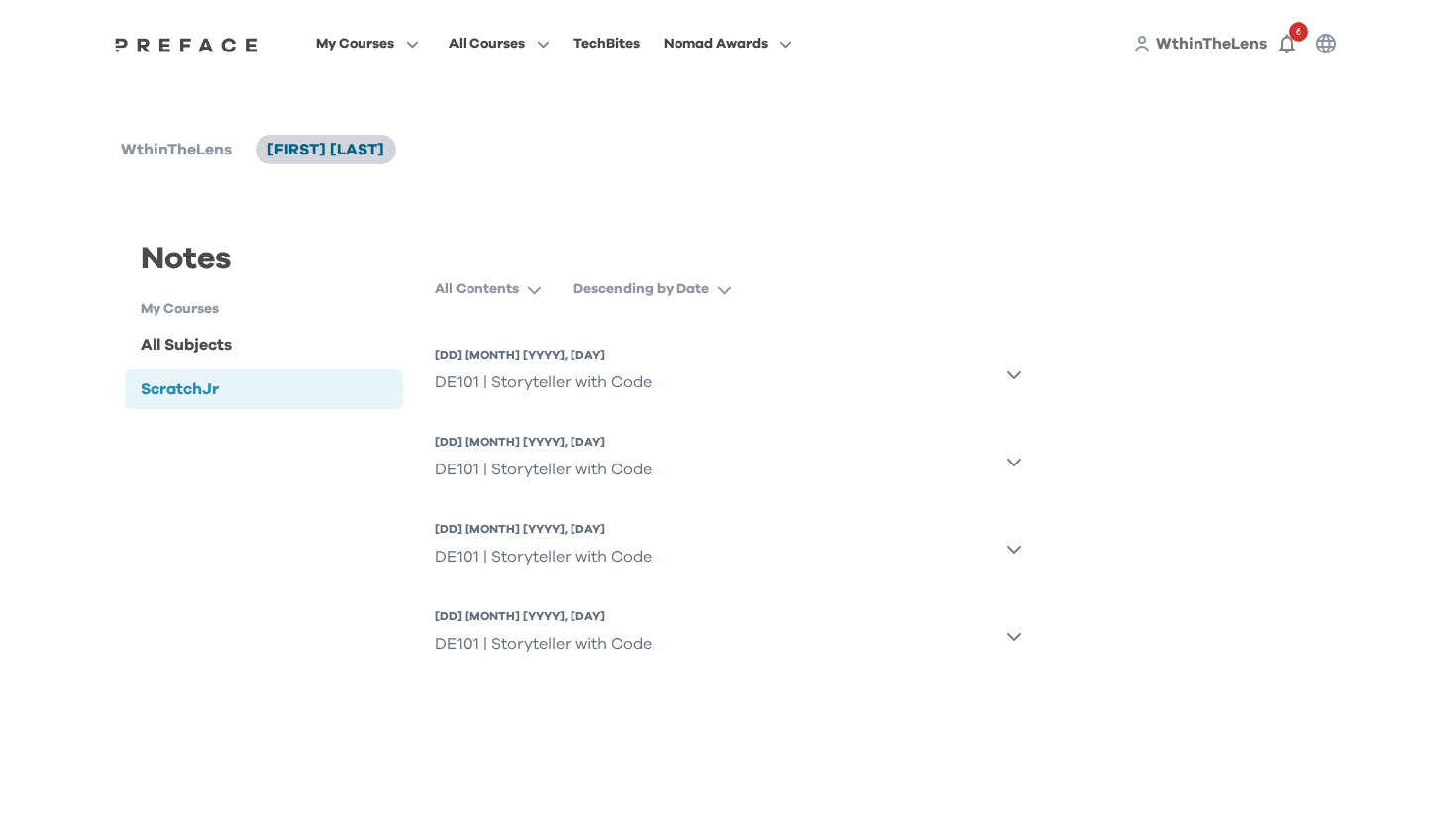 click on "[FIRST] [LAST]" at bounding box center [326, 150] 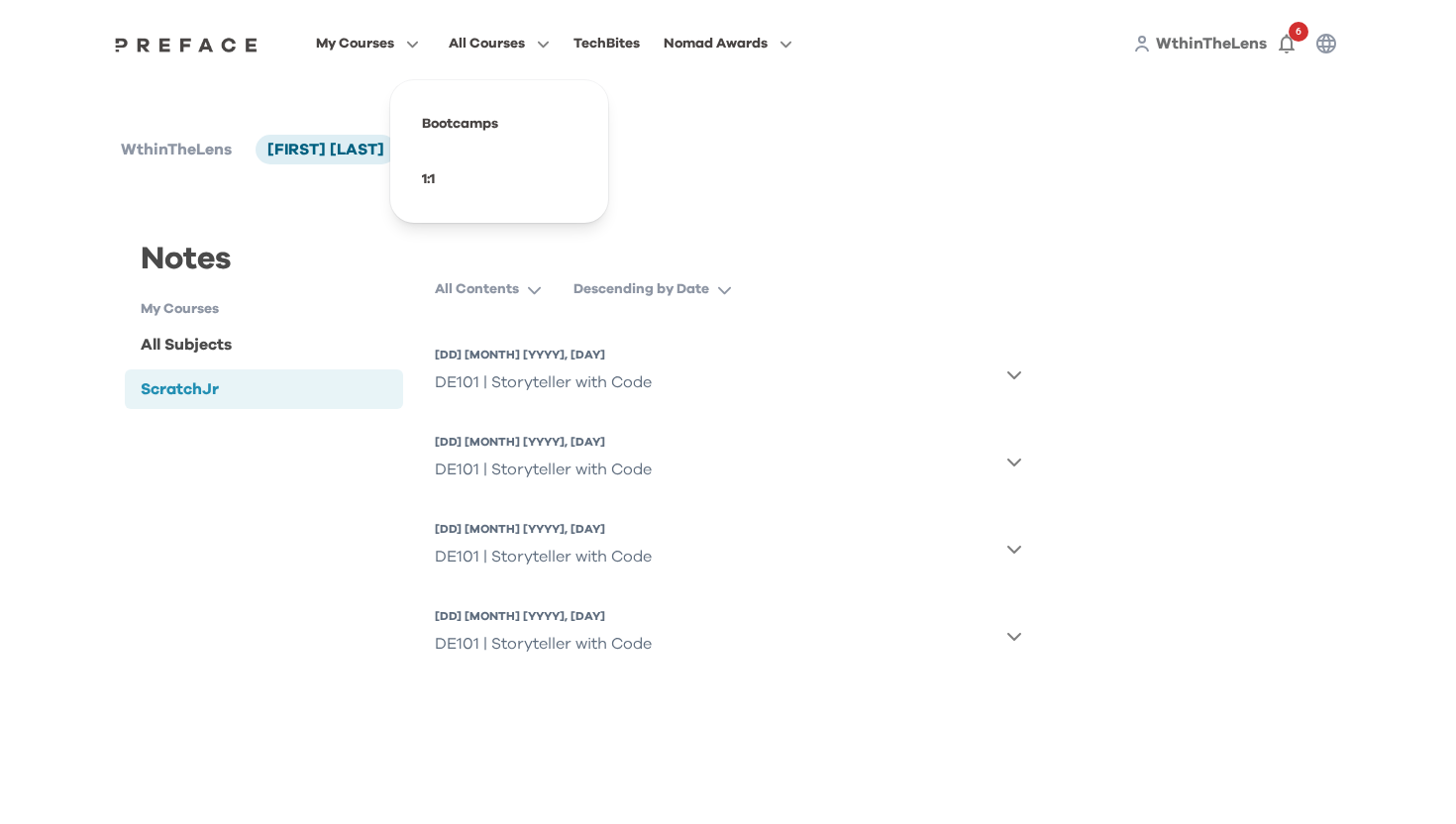 click on "All Courses" at bounding box center (486, 44) 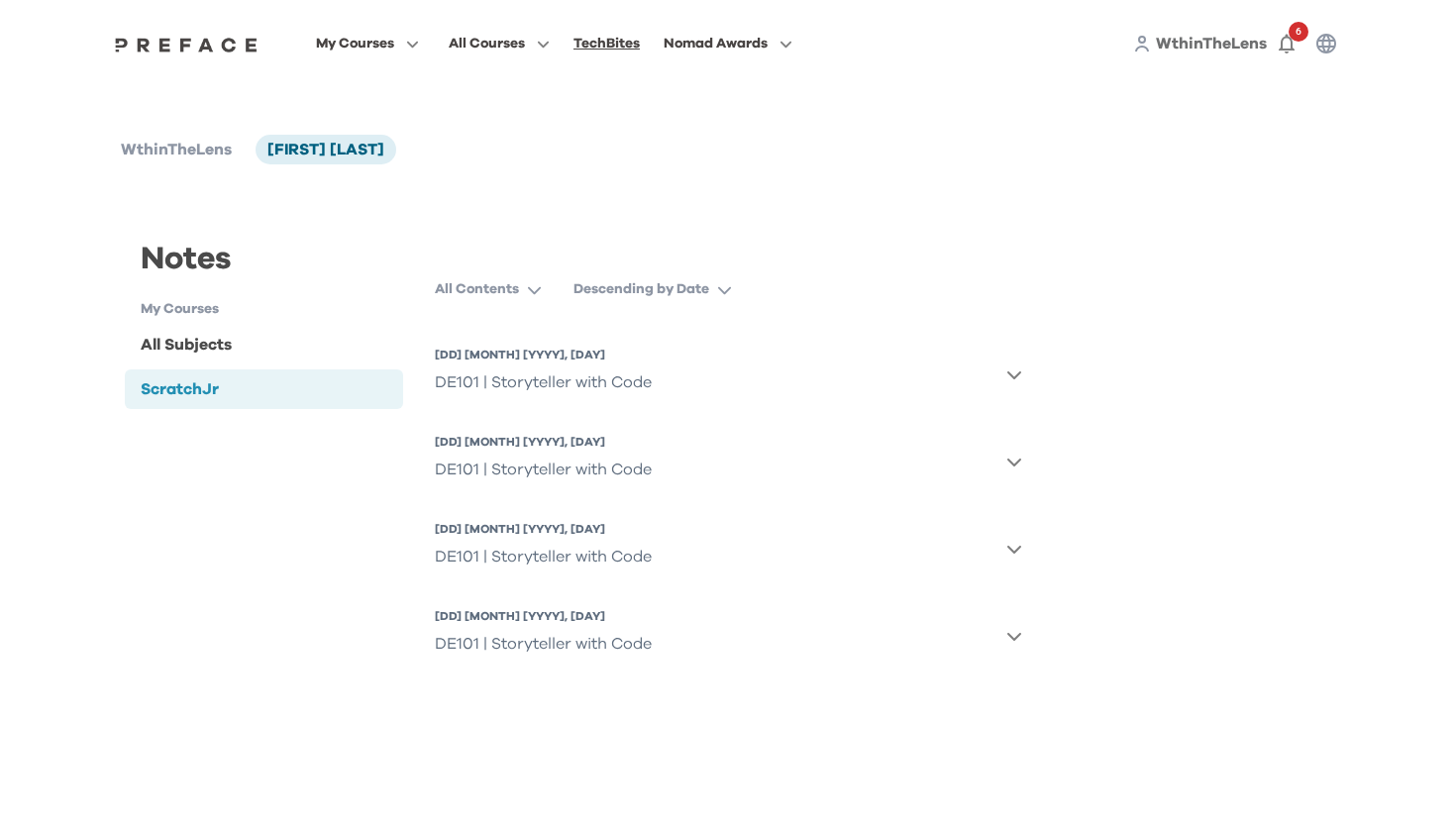 click on "TechBites" at bounding box center [606, 44] 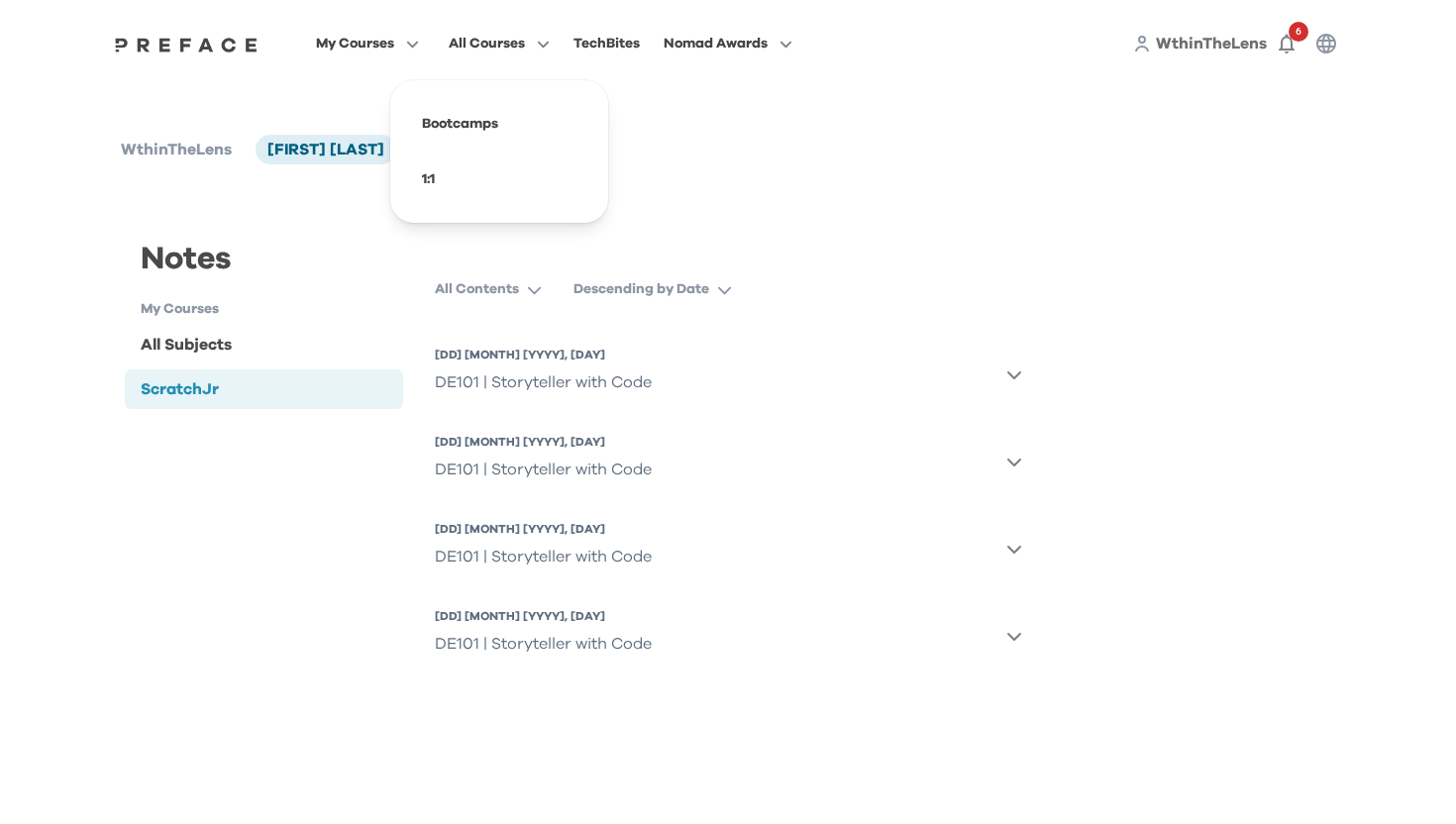 click on "All Courses" at bounding box center (486, 44) 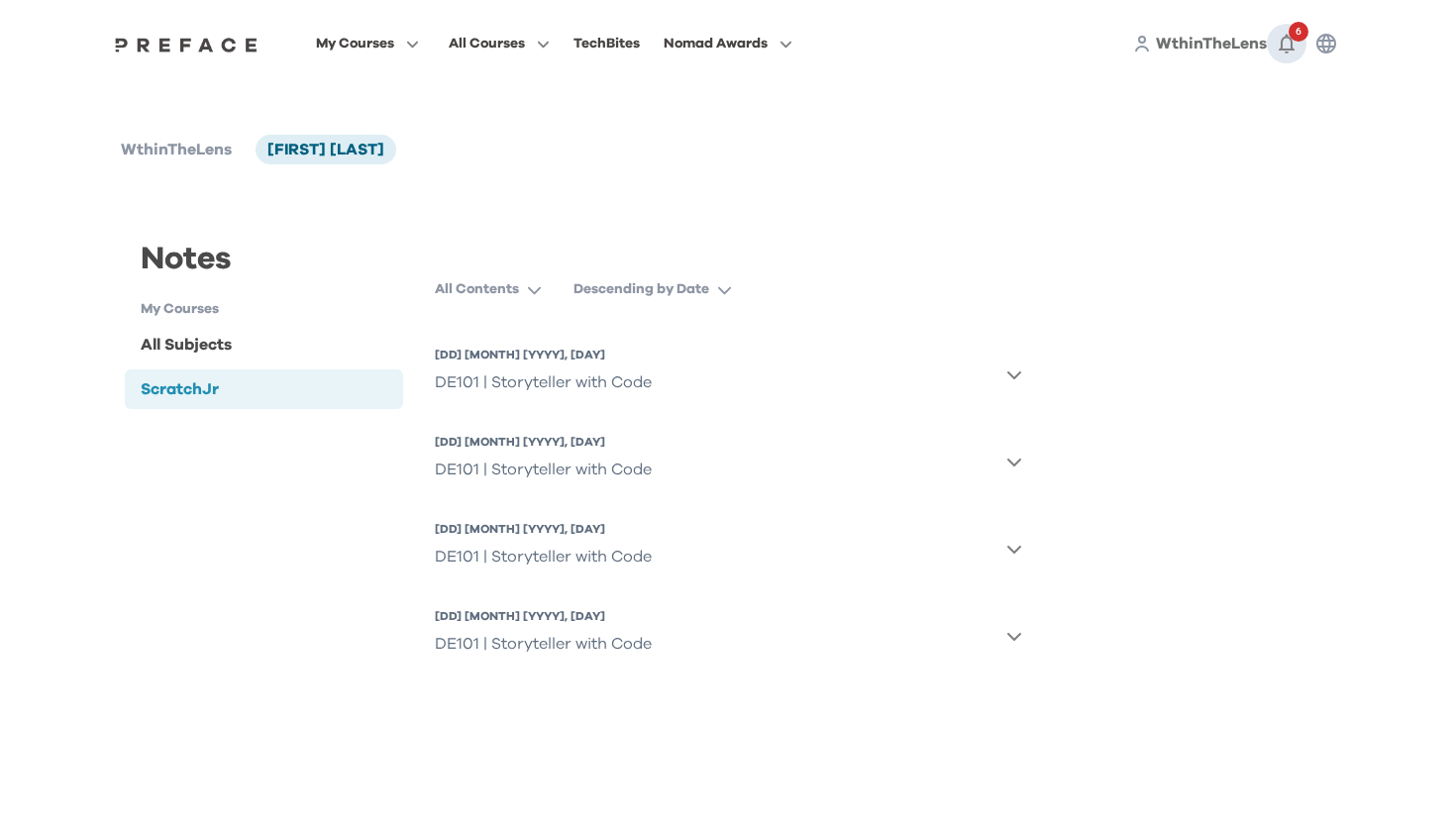 click 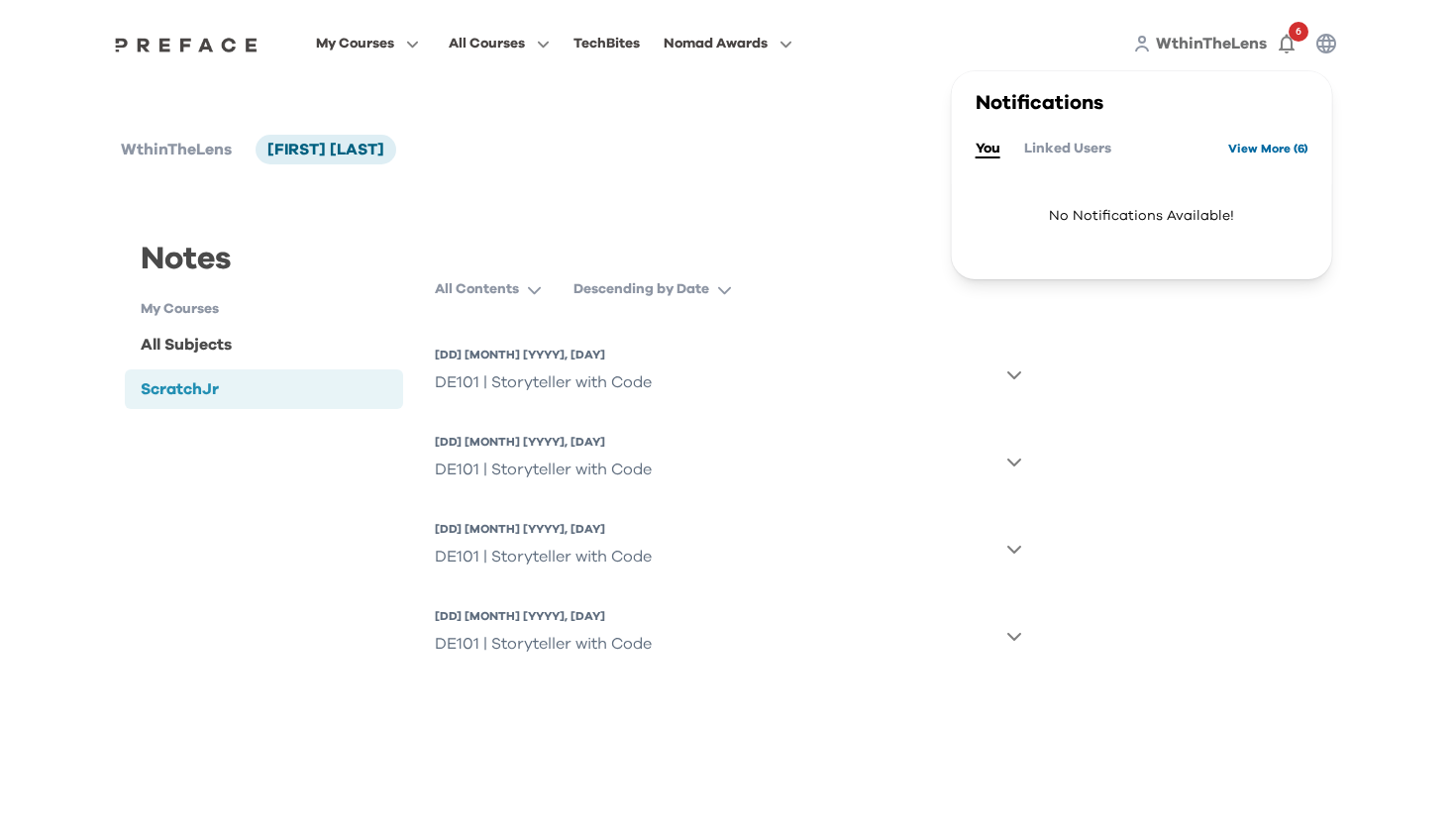 click on "View More ( 6 )" at bounding box center [1268, 149] 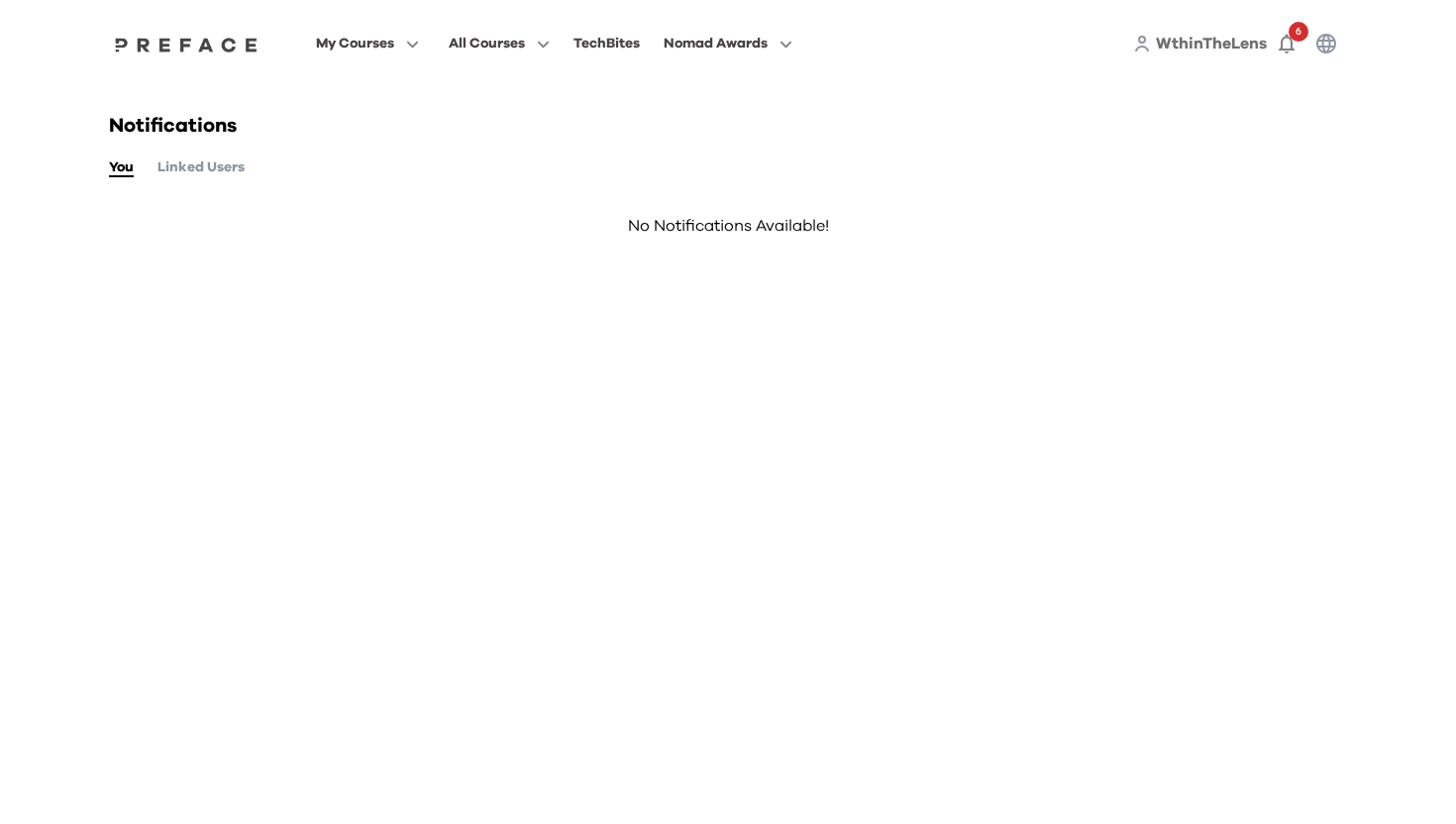 click on "Linked Users" at bounding box center (201, 167) 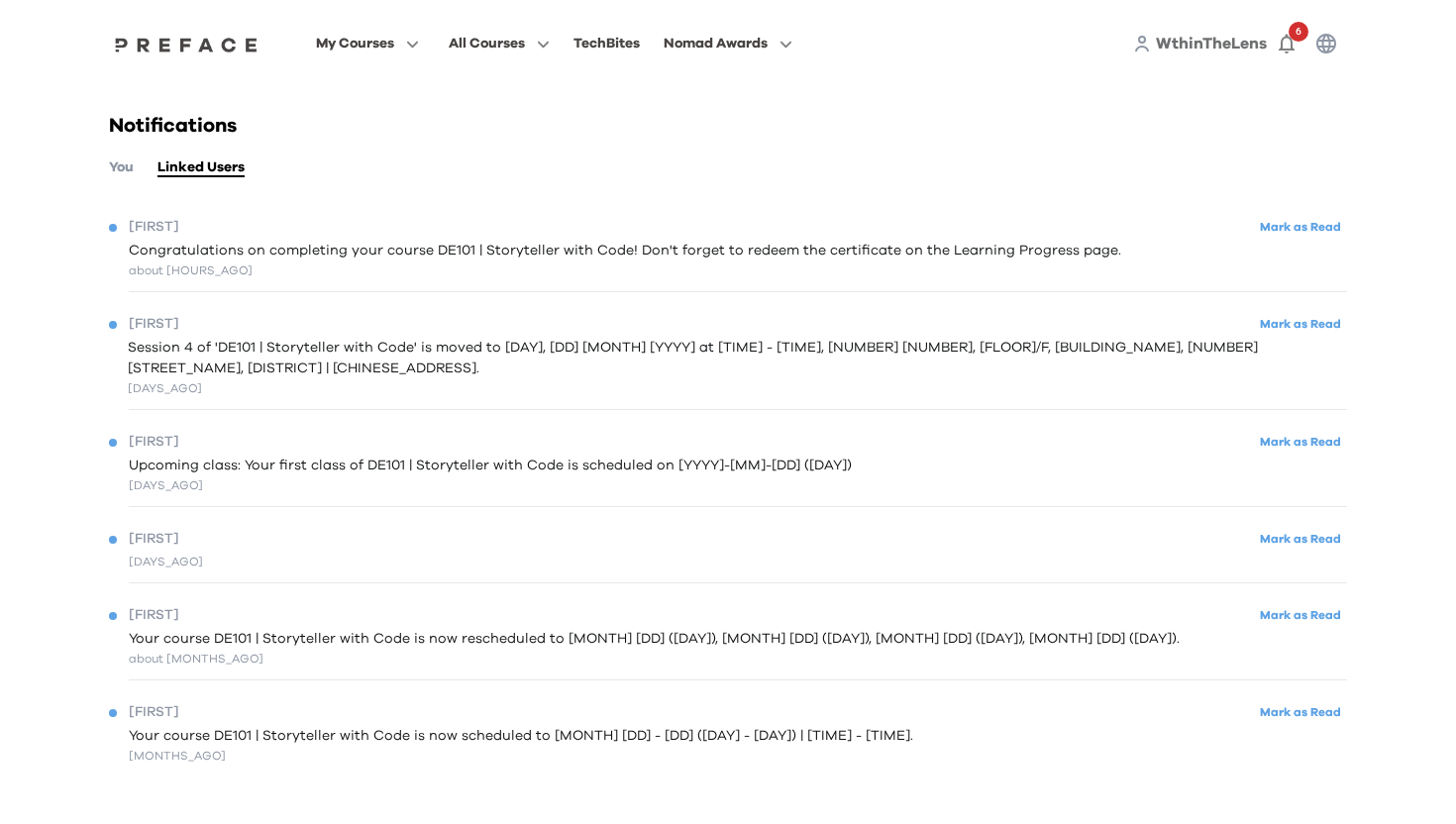 click on "[FIRST] Mark as Read" at bounding box center [728, 227] 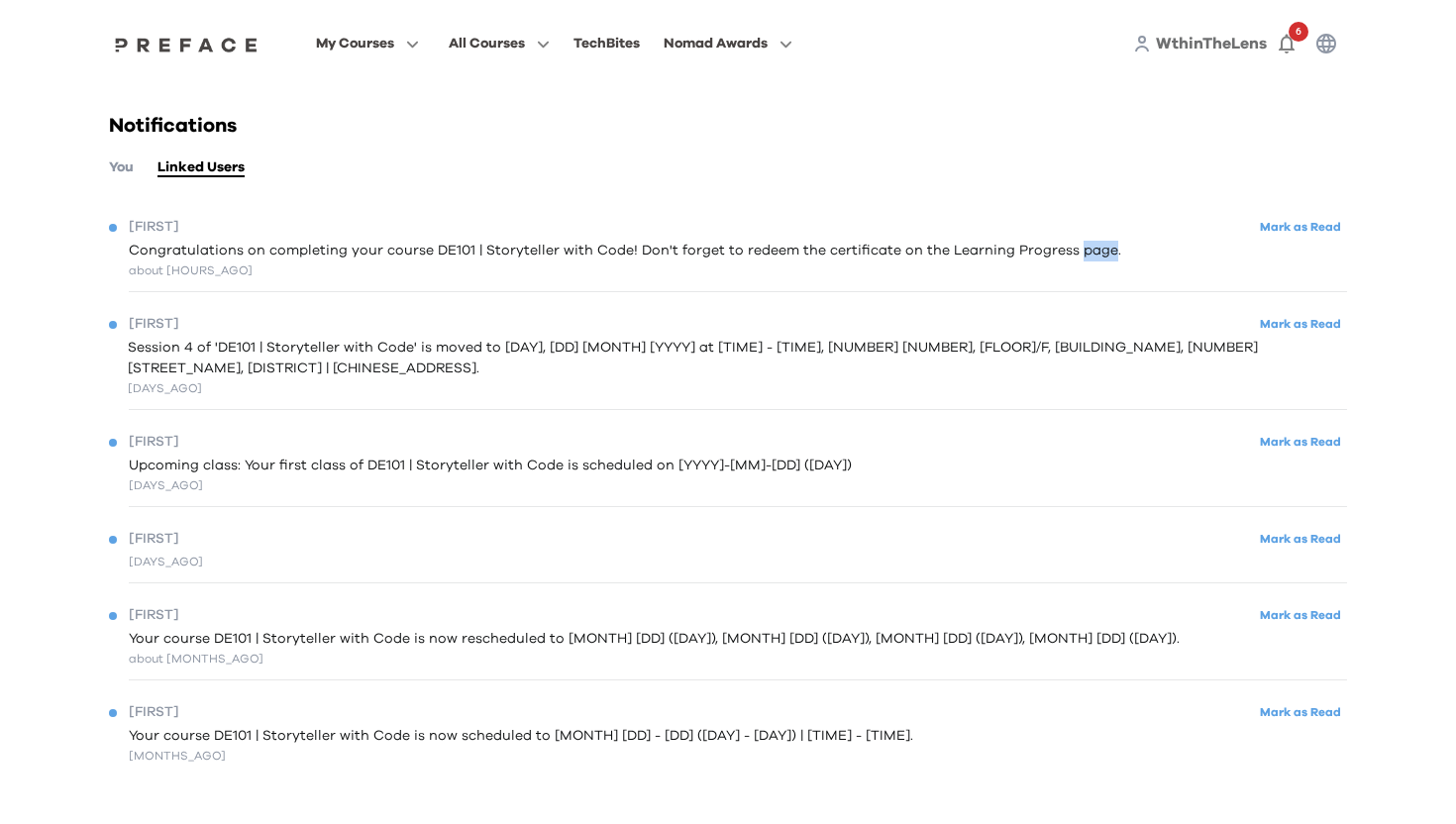 click on "Congratulations on completing your course DE101 | Storyteller with Code! Don't forget to redeem the certificate on the Learning Progress page." at bounding box center (625, 251) 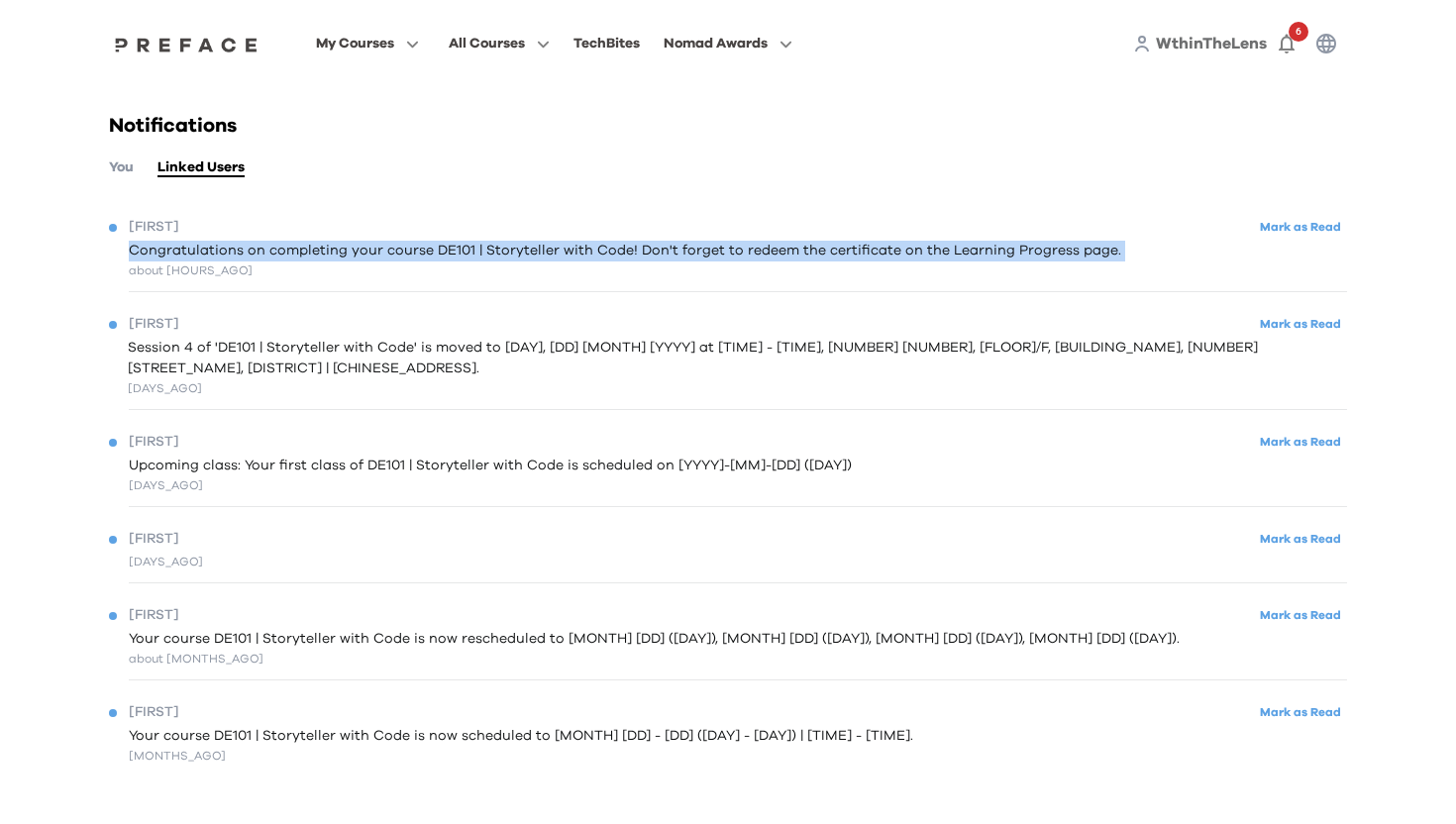 click on "Congratulations on completing your course DE101 | Storyteller with Code! Don't forget to redeem the certificate on the Learning Progress page." at bounding box center [625, 251] 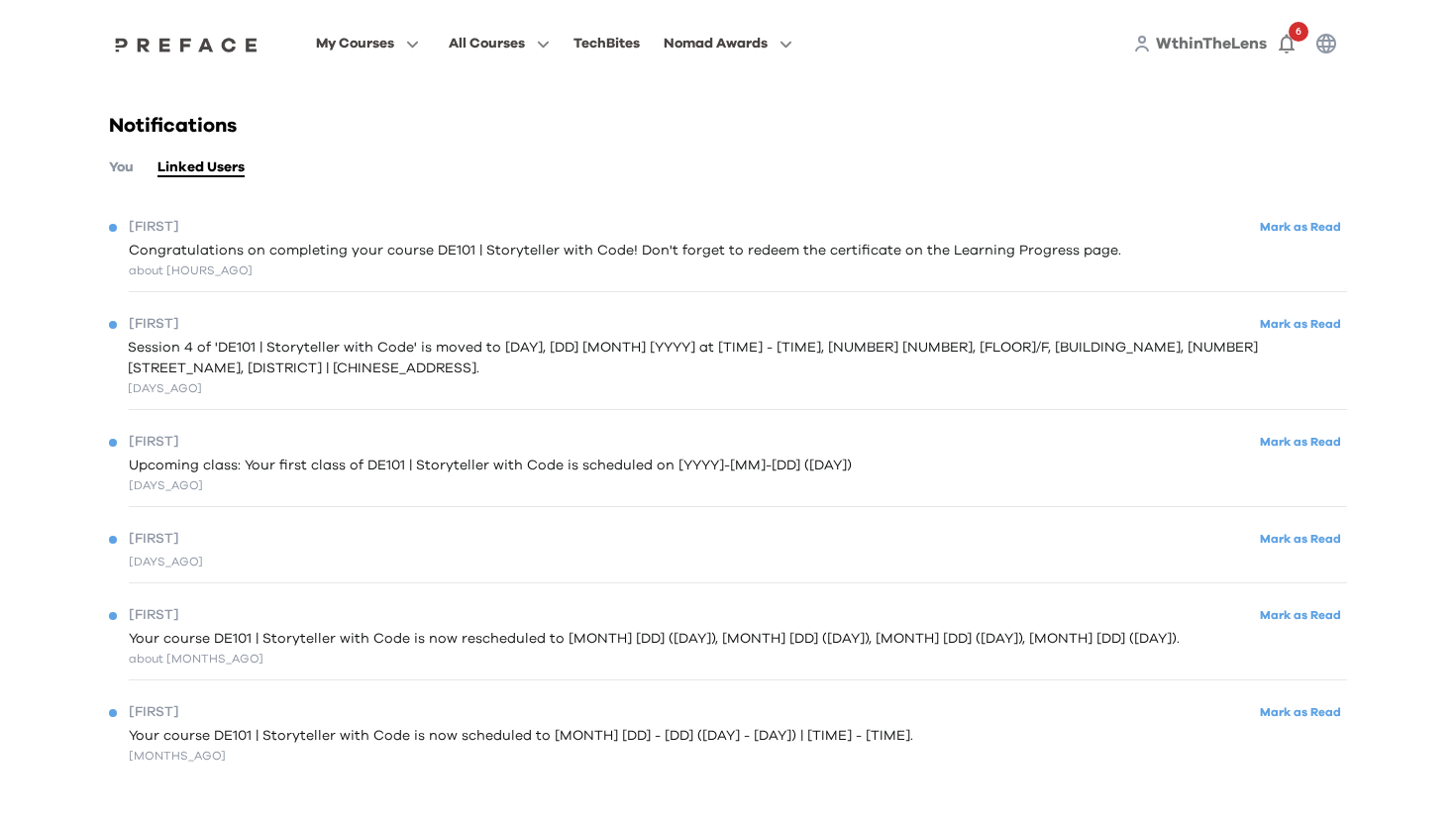 click on "Session 4 of 'DE101 | Storyteller with Code' is moved to [DAY], [DD] [MONTH] [YYYY] at [TIME] - [TIME], [NUMBER] [NUMBER], [FLOOR]/F, [BUILDING_NAME], [NUMBER] [STREET_NAME], [DISTRICT] | [CHINESE_ADDRESS]." at bounding box center [737, 359] 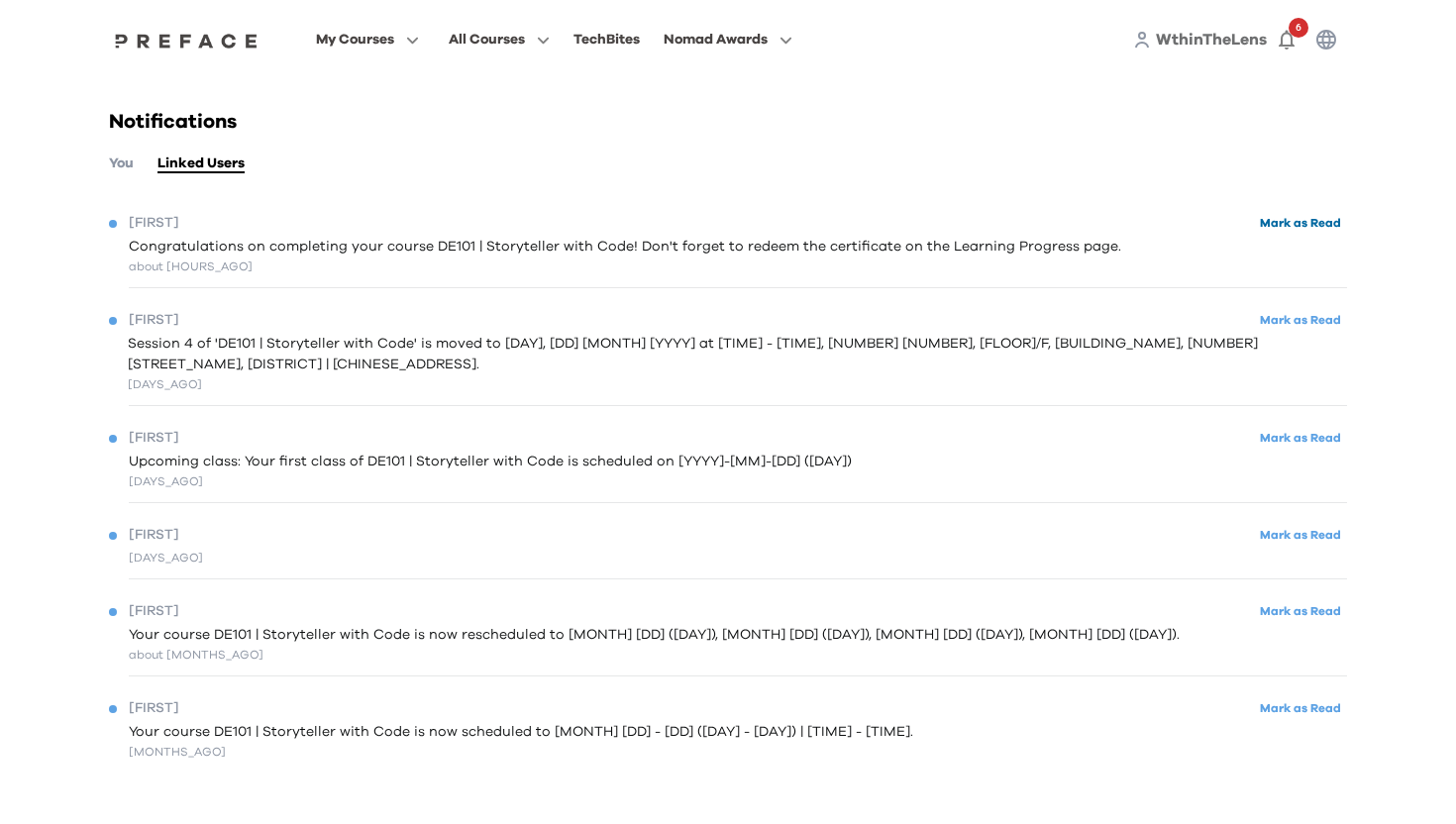 click on "Mark as Read" at bounding box center (1300, 223) 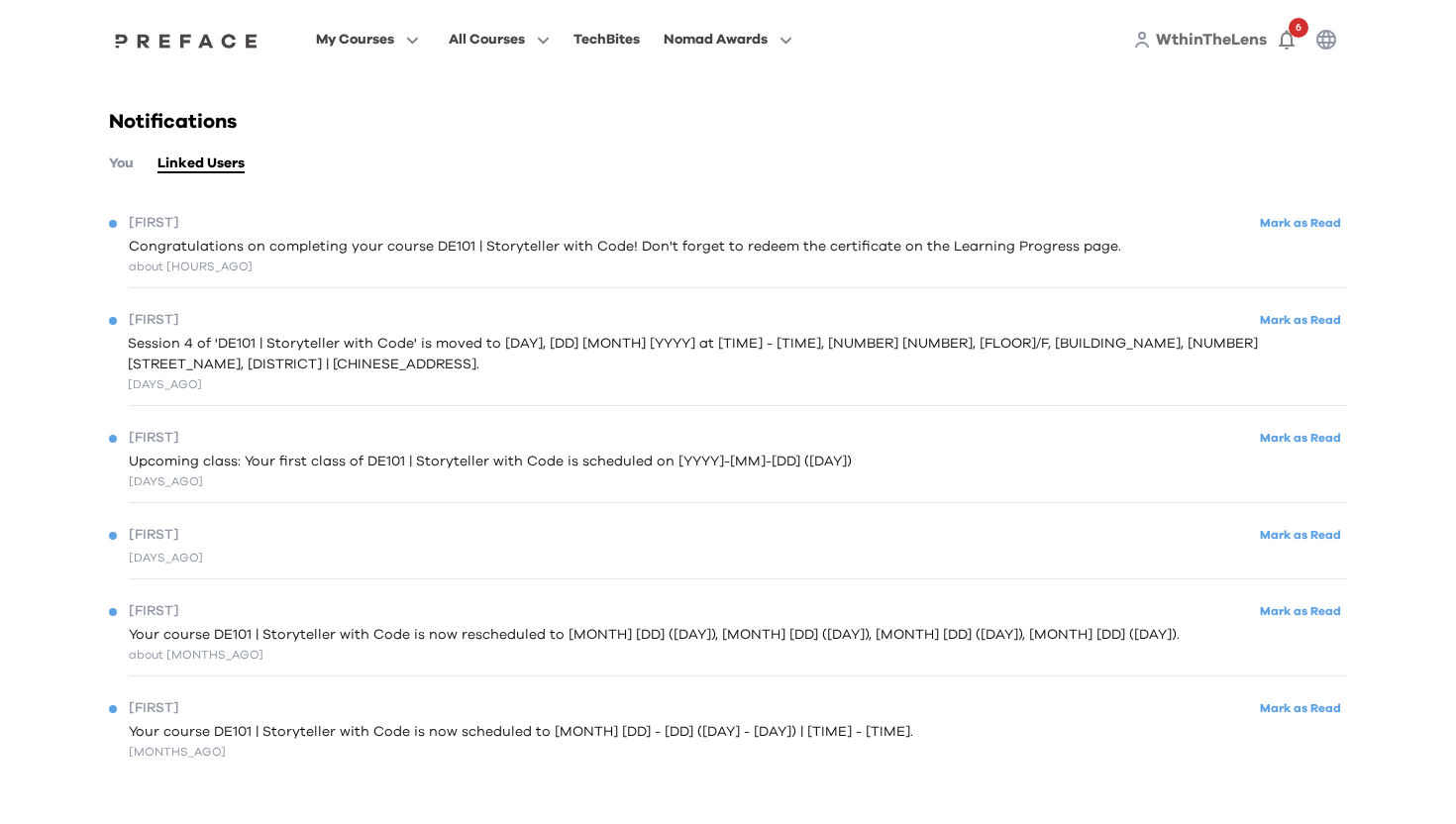 scroll, scrollTop: 0, scrollLeft: 0, axis: both 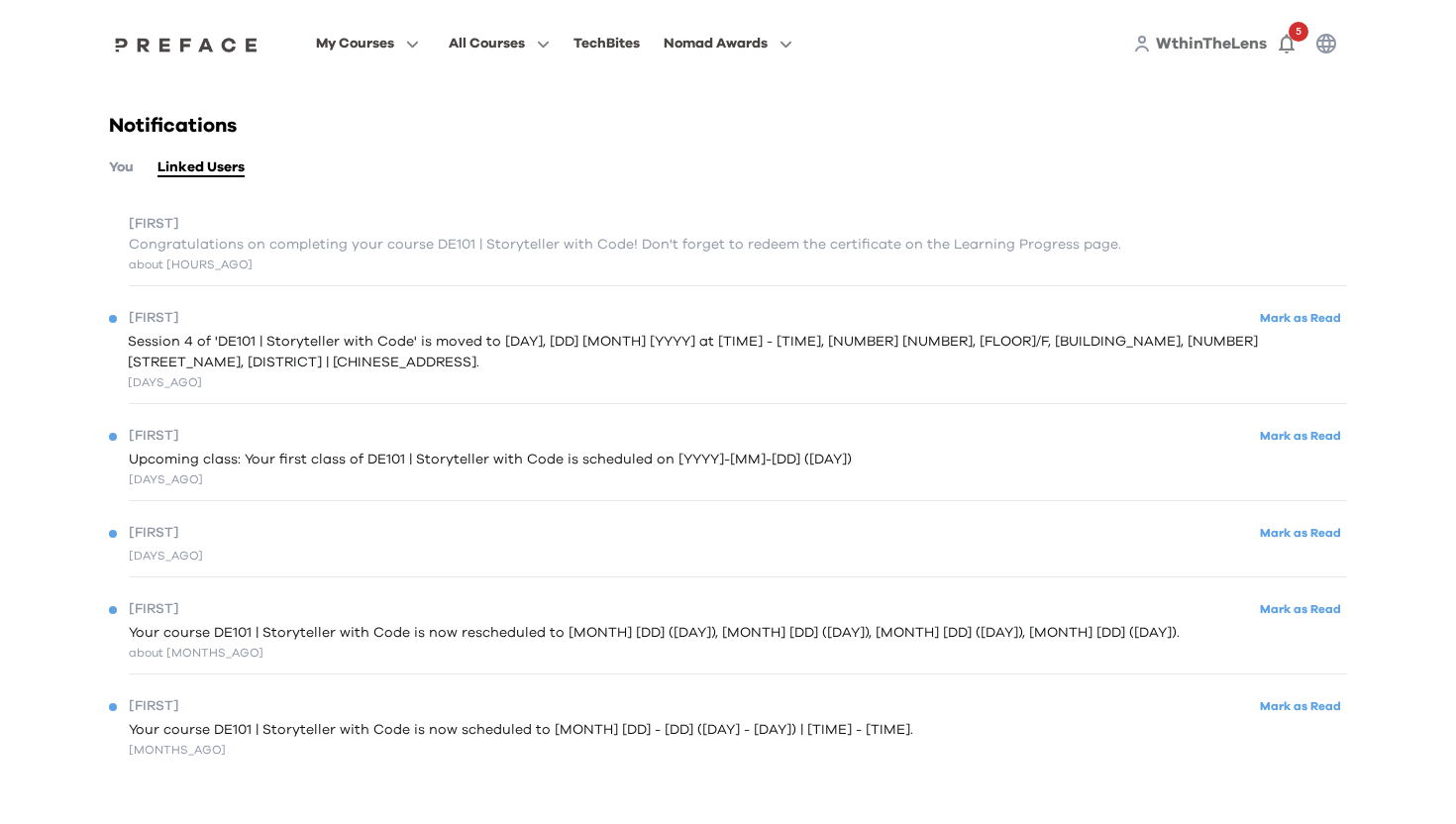 click on "[FIRST]" at bounding box center (154, 224) 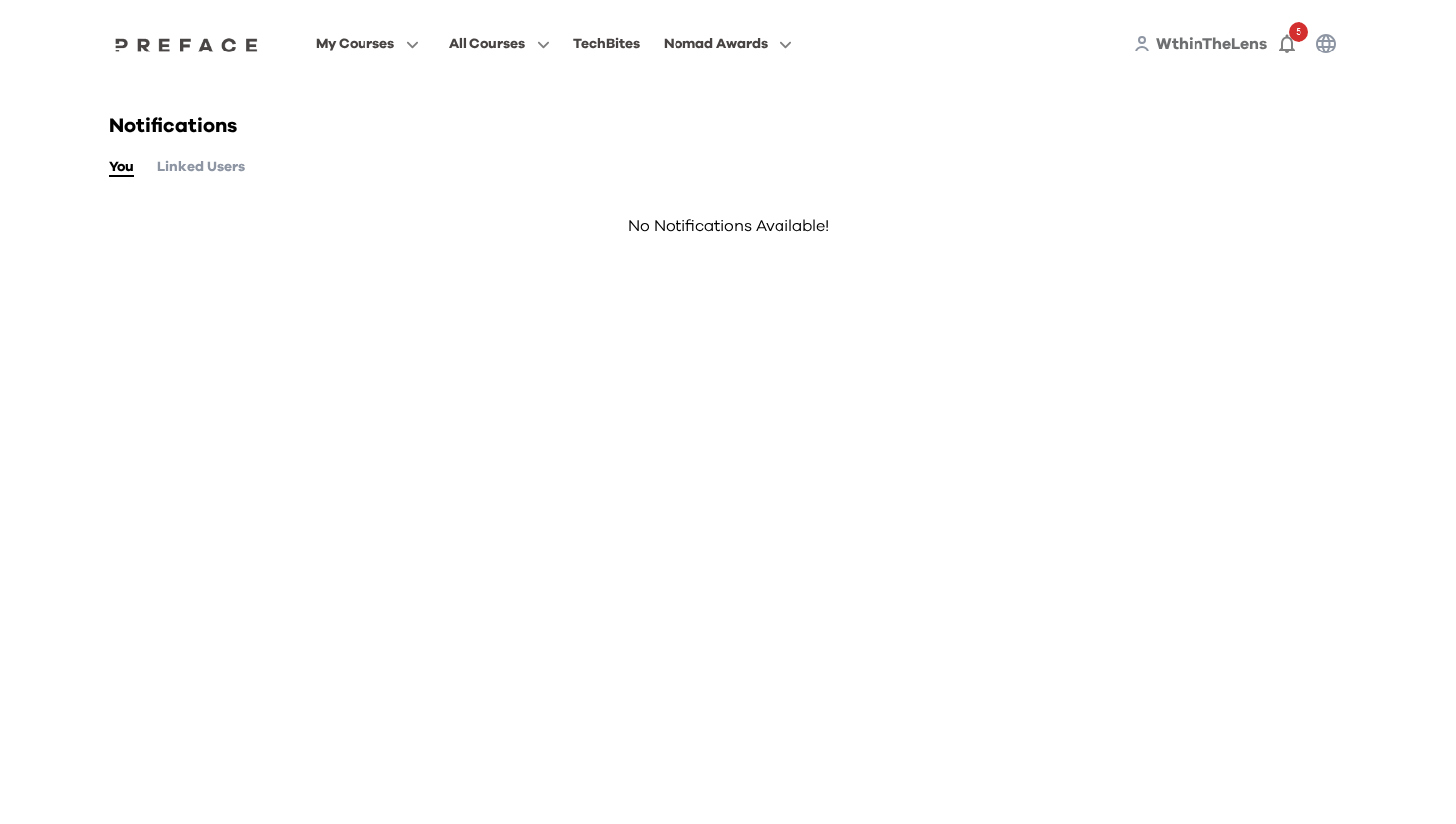 click on "Linked Users" at bounding box center (201, 167) 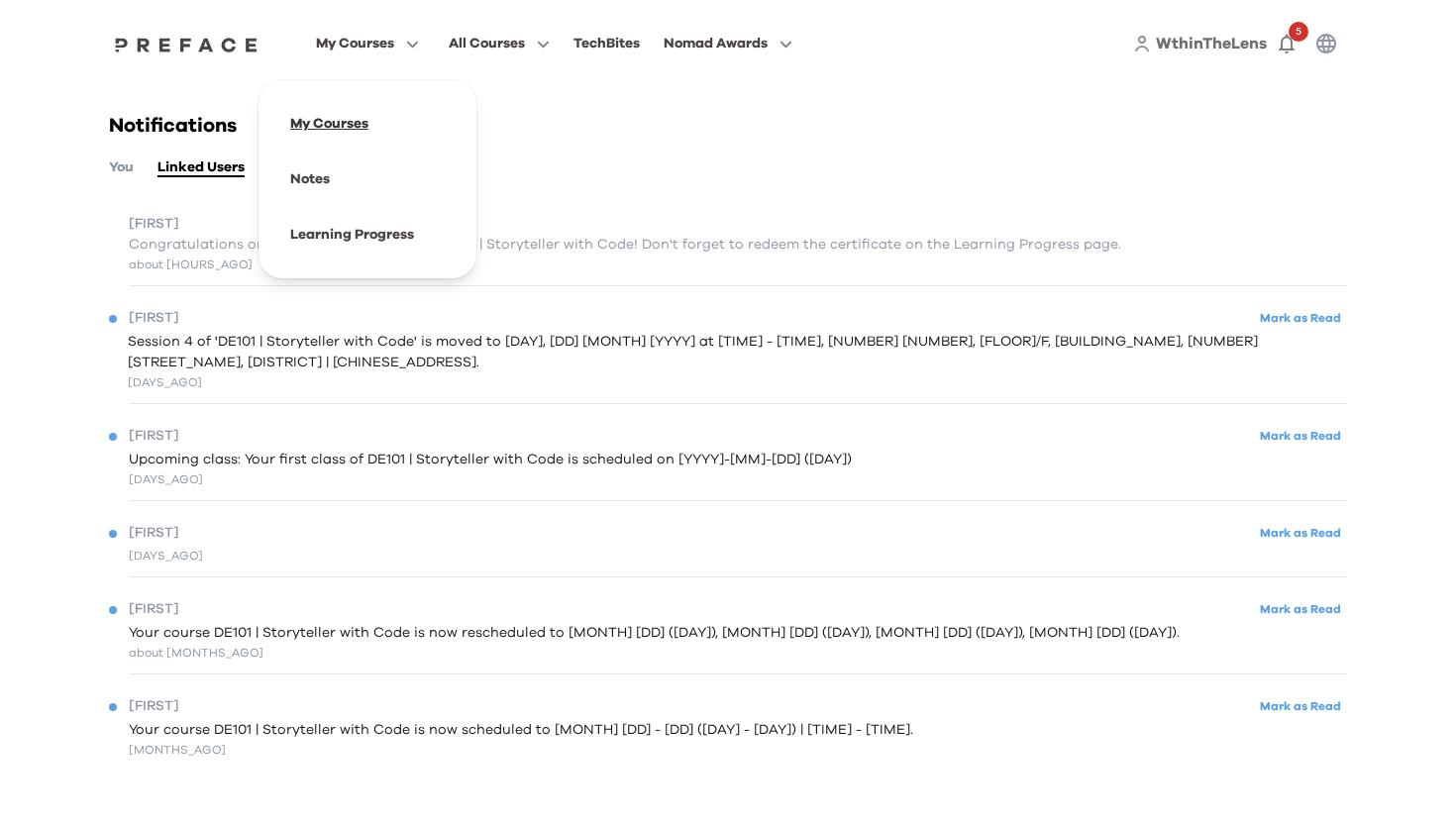 click at bounding box center (367, 124) 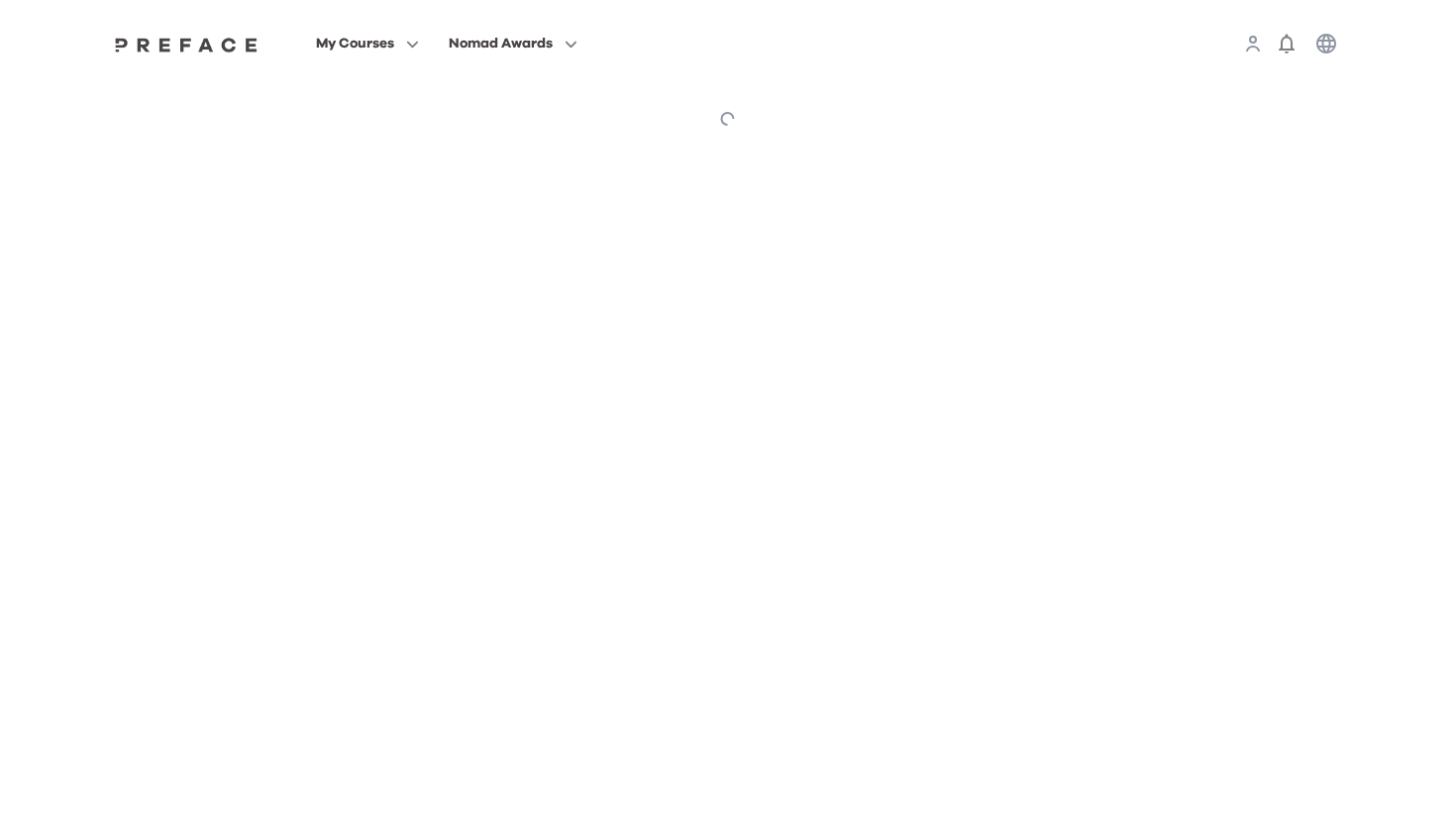 scroll, scrollTop: 0, scrollLeft: 0, axis: both 